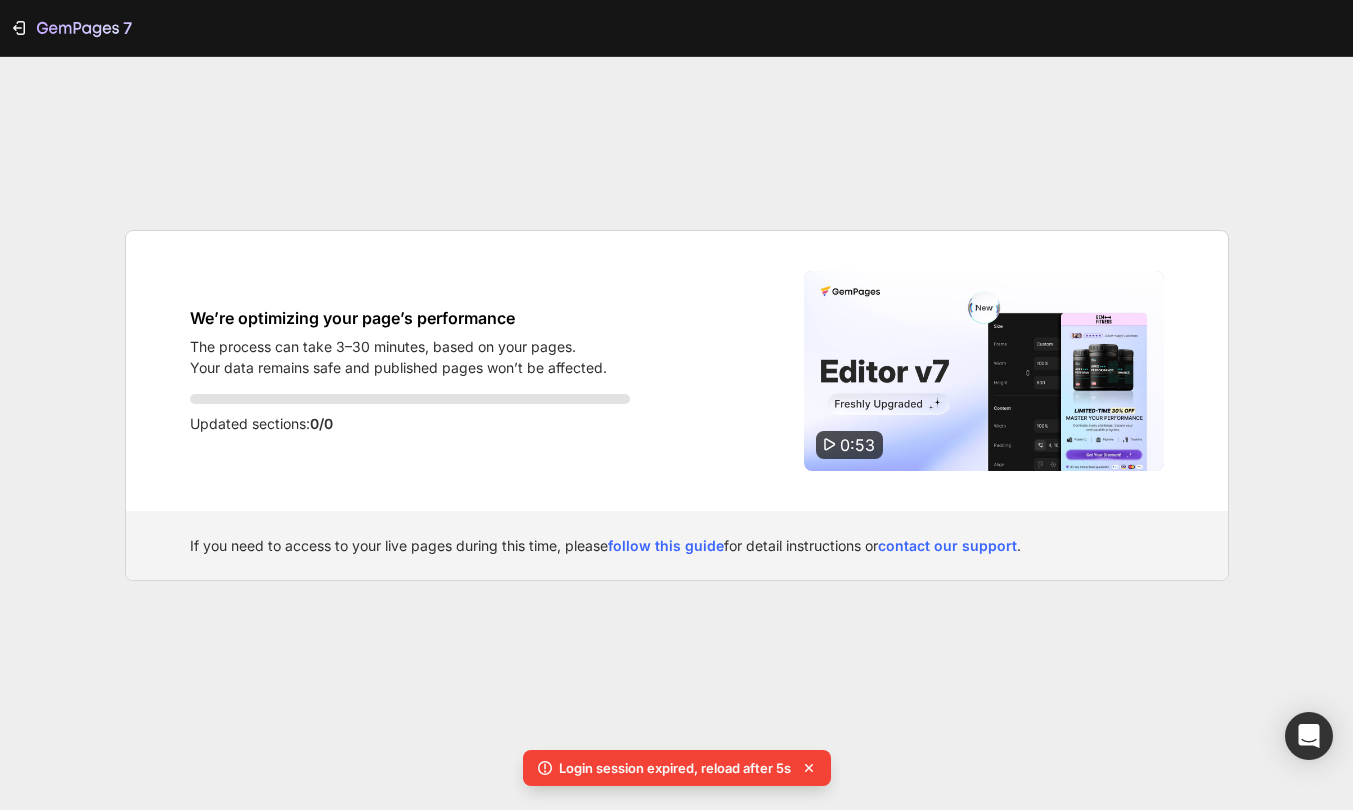 scroll, scrollTop: 0, scrollLeft: 0, axis: both 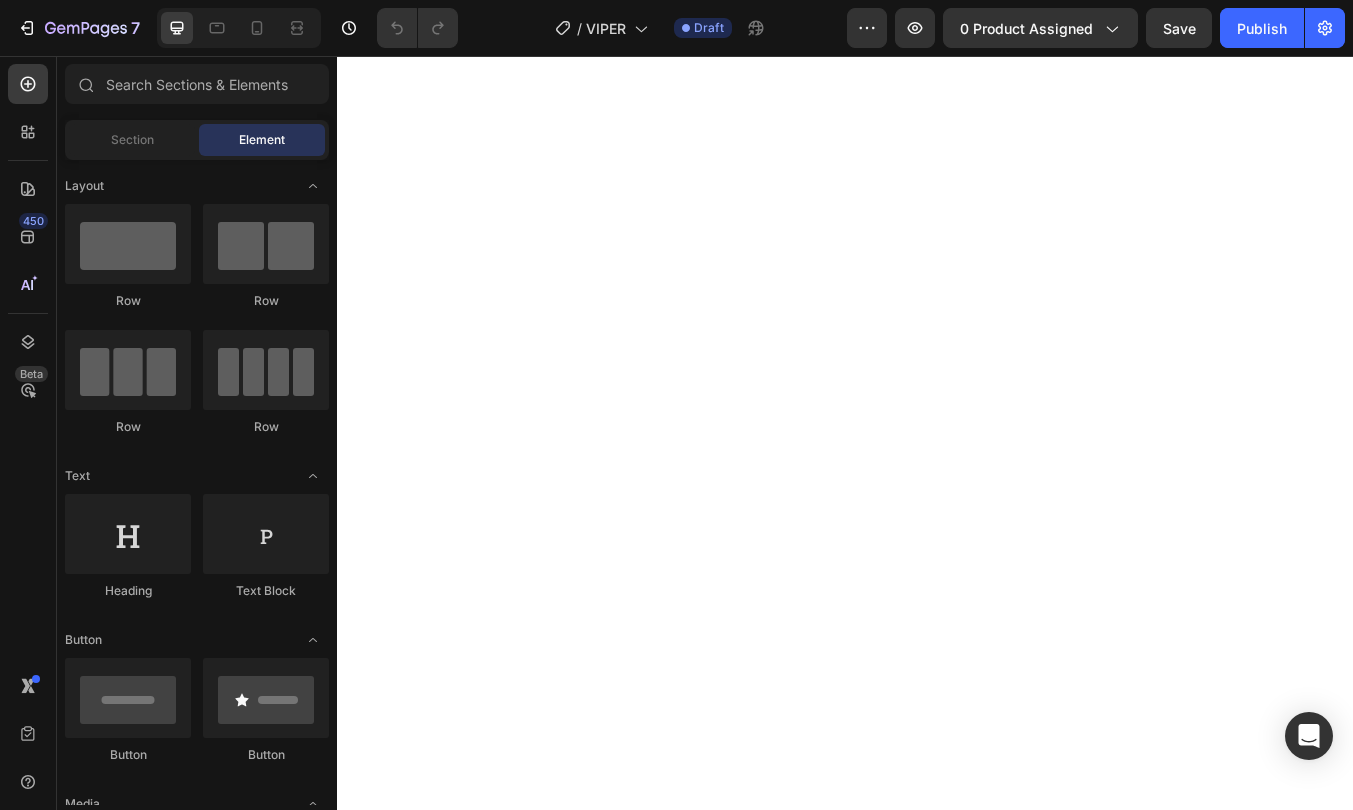 click on "✅ Duelund Pure Copper Internal Cabling - Based on the iconic Western Electric design , Duelund’s tinned copper cables are known for their rich, organic tone , natural dynamics , and a uniquely spacious, three-dimensional soundstage . ✅ WBT Silver Terminals — Industry-leading pure silver connectors from WBT of [COUNTRY] — for lossless signal transfer , unmatched durability, and zero compromise between amplifier and speaker. ✅ Built in optional External Subwoofer Filter — there are 2 positive amplifier terminals. One is a standard where the signal coming from the amplifier is reproduced fullrange by the Vipers. The second terminal filrters out the lowest bass of the Vipers making them produce les Add the subwoofer and transfer the Vipers into ultimate 3-way speaker that can deliver absolute immersion into the music and surprise everybody with concert like sound scale" at bounding box center [937, -1811] 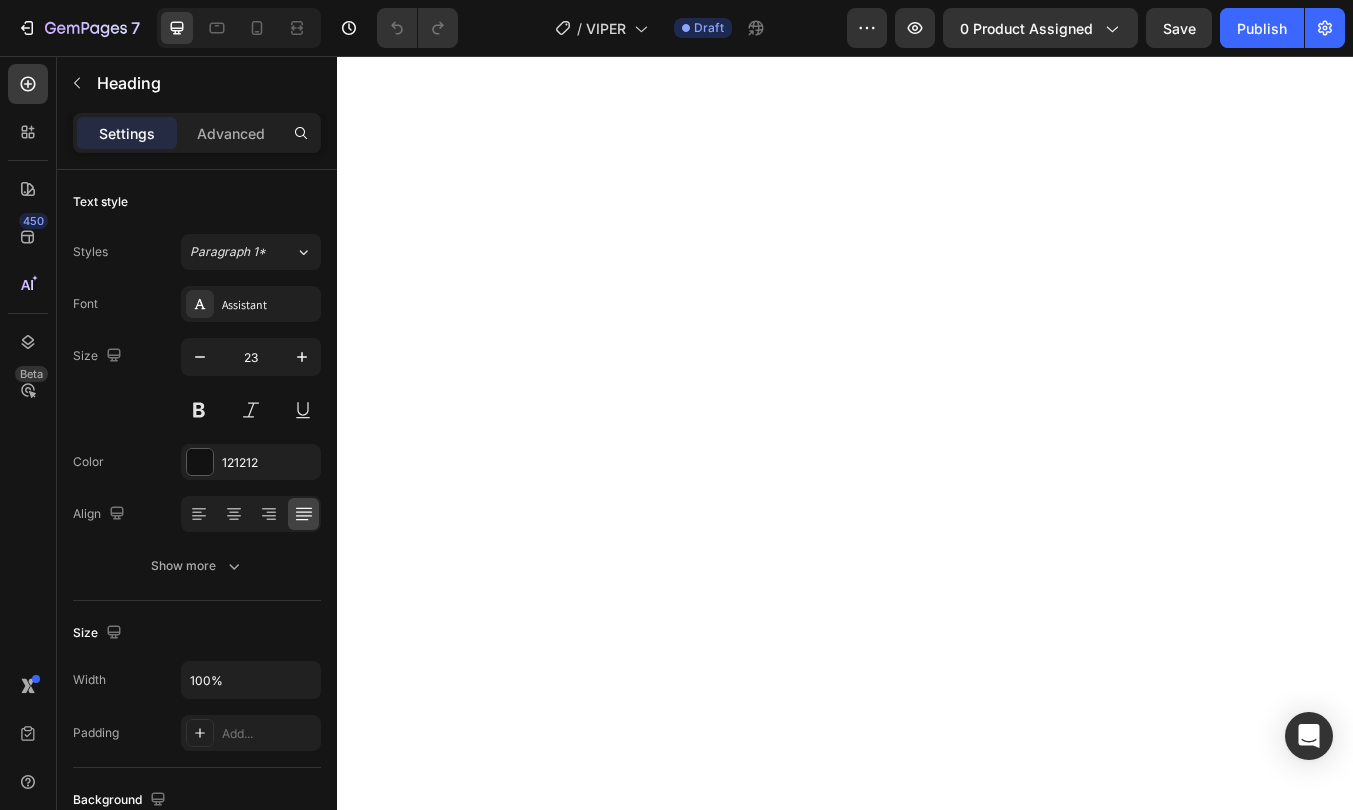click on "✅ Duelund Pure Copper Internal Cabling - Based on the iconic Western Electric design , Duelund’s tinned copper cables are known for their rich, organic tone , natural dynamics , and a uniquely spacious, three-dimensional soundstage . ✅ WBT Silver Terminals — Industry-leading pure silver connectors from WBT of [COUNTRY] — for lossless signal transfer , unmatched durability, and zero compromise between amplifier and speaker. ✅ Built in optional External Subwoofer Filter — there are 2 positive amplifier terminals. One is a standard where the signal coming from the amplifier is reproduced fullrange by the Vipers. The second terminal filrters out the lowest bass of the Vipers making them produce les Add the subwoofer and transfer the Vipers into ultimate 3-way speaker that can deliver absolute immersion into the music and surprise everybody with concert like sound scale" at bounding box center [937, -1811] 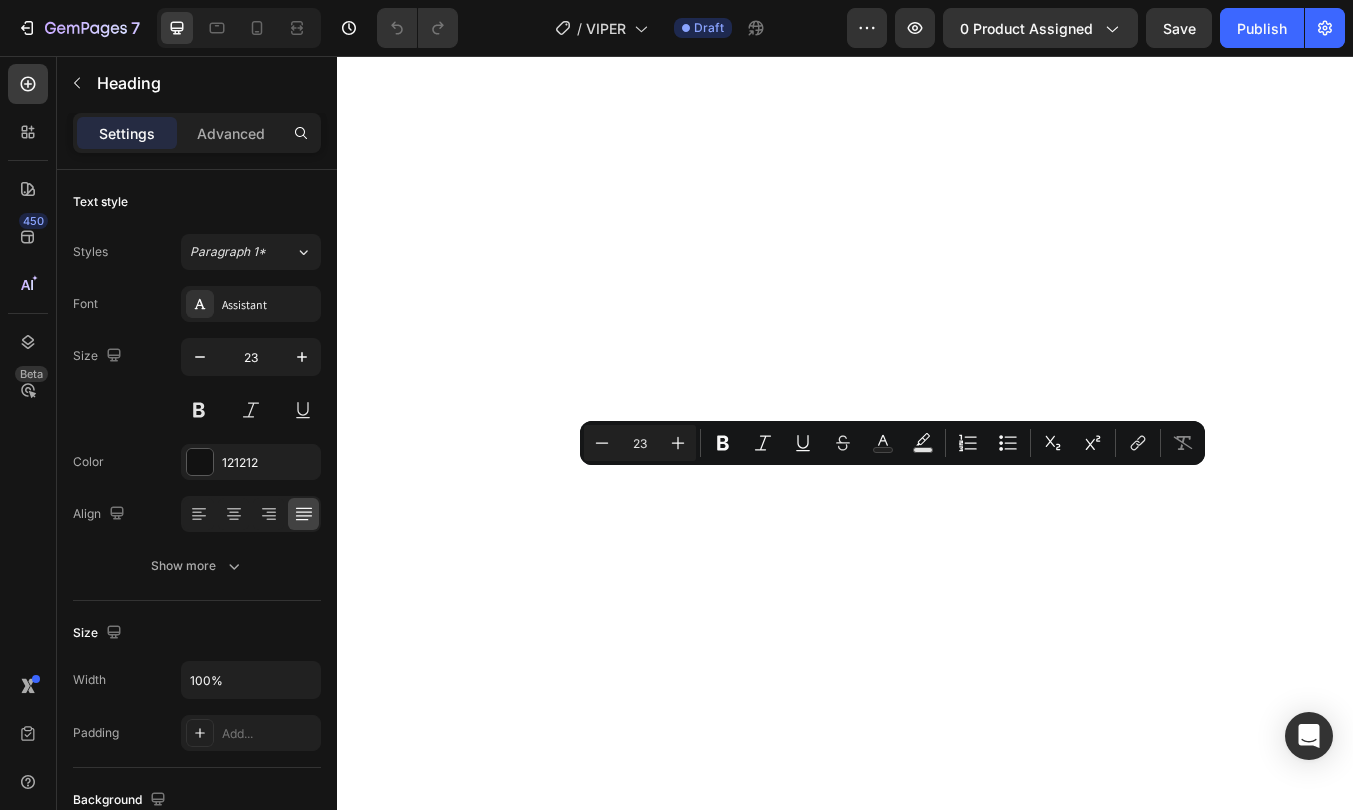 click on "✅ Duelund Pure Copper Internal Cabling - Based on the iconic Western Electric design , Duelund’s tinned copper cables are known for their rich, organic tone , natural dynamics , and a uniquely spacious, three-dimensional soundstage . ✅ WBT Silver Terminals — Industry-leading pure silver connectors from WBT of [COUNTRY] — for lossless signal transfer , unmatched durability, and zero compromise between amplifier and speaker. ✅ Built in optional External Subwoofer Filter — there are 2 positive amplifier terminals. One is a standard where the signal coming from the amplifier is reproduced fullrange by the Vipers. The second terminal filrters out the lowest bass of the Vipers making them produce les Add the subwoofer and transfer the Vipers into ultimate 3-way speaker that can deliver absolute immersion into the music and surprise everybody with concert like sound scale" at bounding box center (937, -1811) 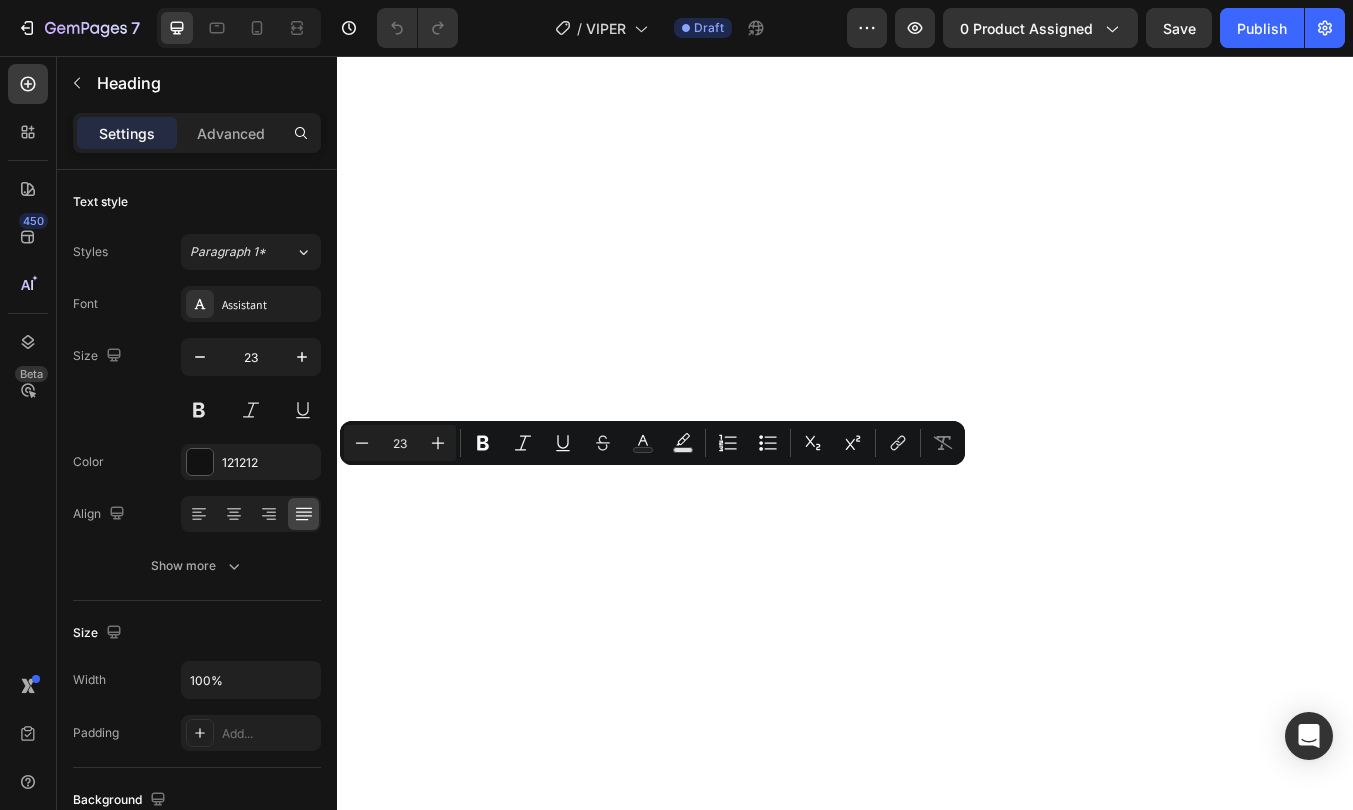 drag, startPoint x: 847, startPoint y: 563, endPoint x: 397, endPoint y: 553, distance: 450.11108 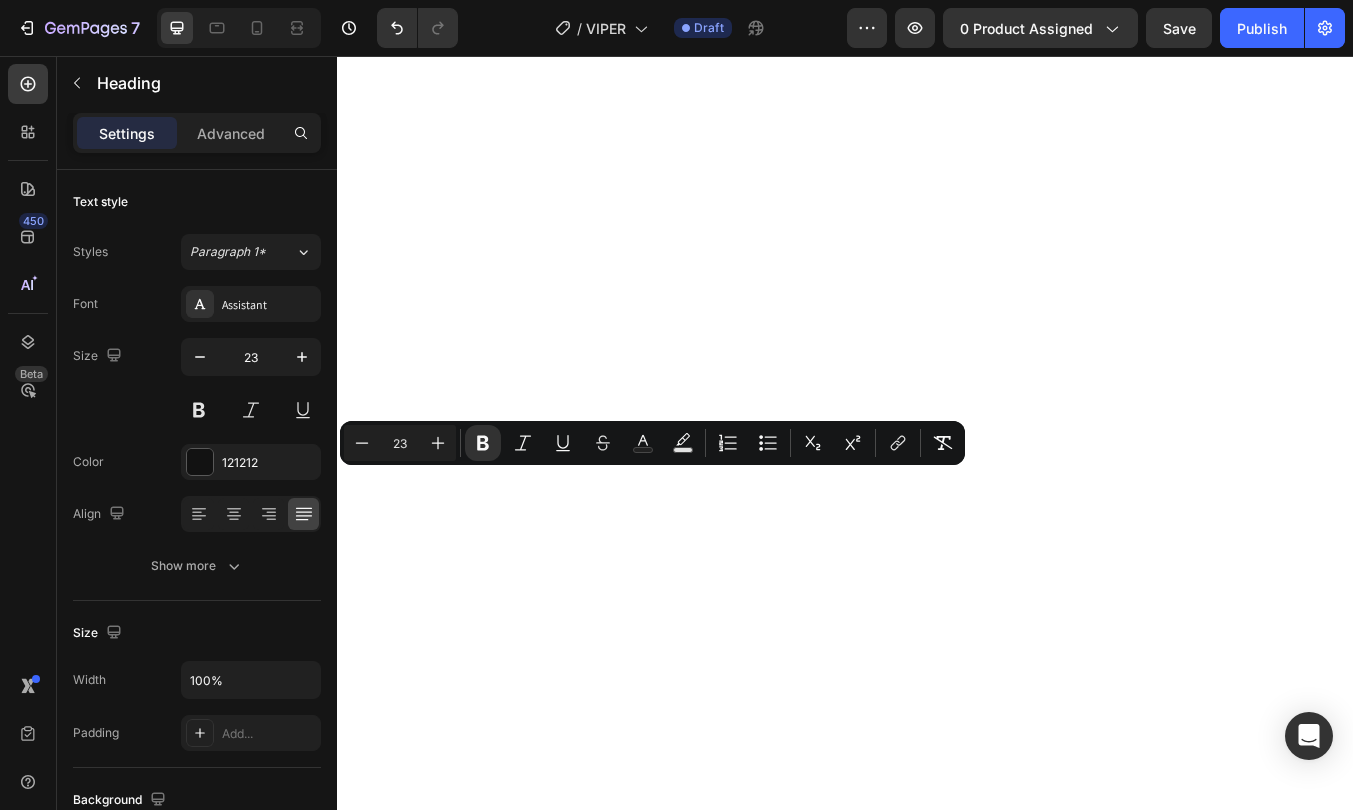 click on "✅  Duelund Pure Copper Internal Cabling -  Based on the iconic  Western Electric design , Duelund’s tinned copper cables are known for their  rich, organic tone ,  natural dynamics , and a uniquely  spacious, three-dimensional soundstage . ✅  WBT Silver Terminals  — Industry-leading  pure   silver connectors  from WBT of Germany — for  lossless signal transfer , unmatched durability, and zero compromise between amplifier and speaker. ✅  Built in optional External Subwoofer Filter   — there are 2 positive amplifier terminals. One is a standard where the signal coming from the amplifier is reproduced fullrange by the Vipers. The second terminal filrters out the lowest bass of the Vipers making them produce les  Add the subwoofer and transfer the Vipers into ultimate 3-way speaker that can deliver absolute  immersion into the music and surprise everybody with concert like sound scale" at bounding box center [937, -1811] 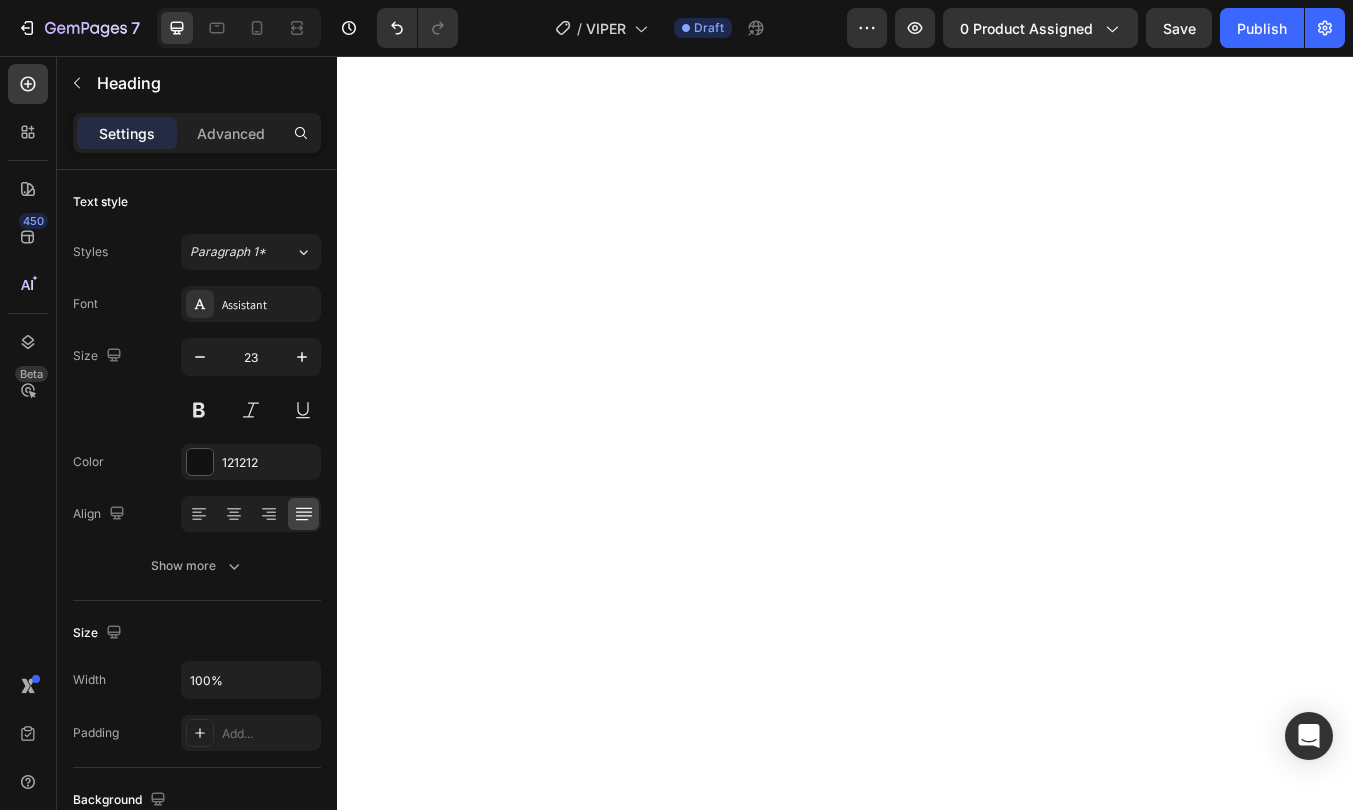 click on "✅  Duelund Pure Copper Internal Cabling -  Based on the iconic  Western Electric design , Duelund’s tinned copper cables are known for their  rich, organic tone ,  natural dynamics , and a uniquely  spacious, three-dimensional soundstage . ✅  WBT Silver Terminals  — Industry-leading  pure   silver connectors  from WBT of Germany — for  lossless signal transfer , unmatched durability, and zero compromise between amplifier and speaker. ✅  Built in optional External Subwoofer Filter   — there are 2 positive amplifier terminals. One is a standard where the signal coming from the amplifier is reproduced fullrange by the Vipers. The second terminal filrters out the lowest bass of the Vipers making them produce les  Add the subwoofer and transfer the Vipers into ultimate 3-way speaker that can deliver absolute  immersion into the music and surprise everybody with concert like sound scale" at bounding box center (937, -1811) 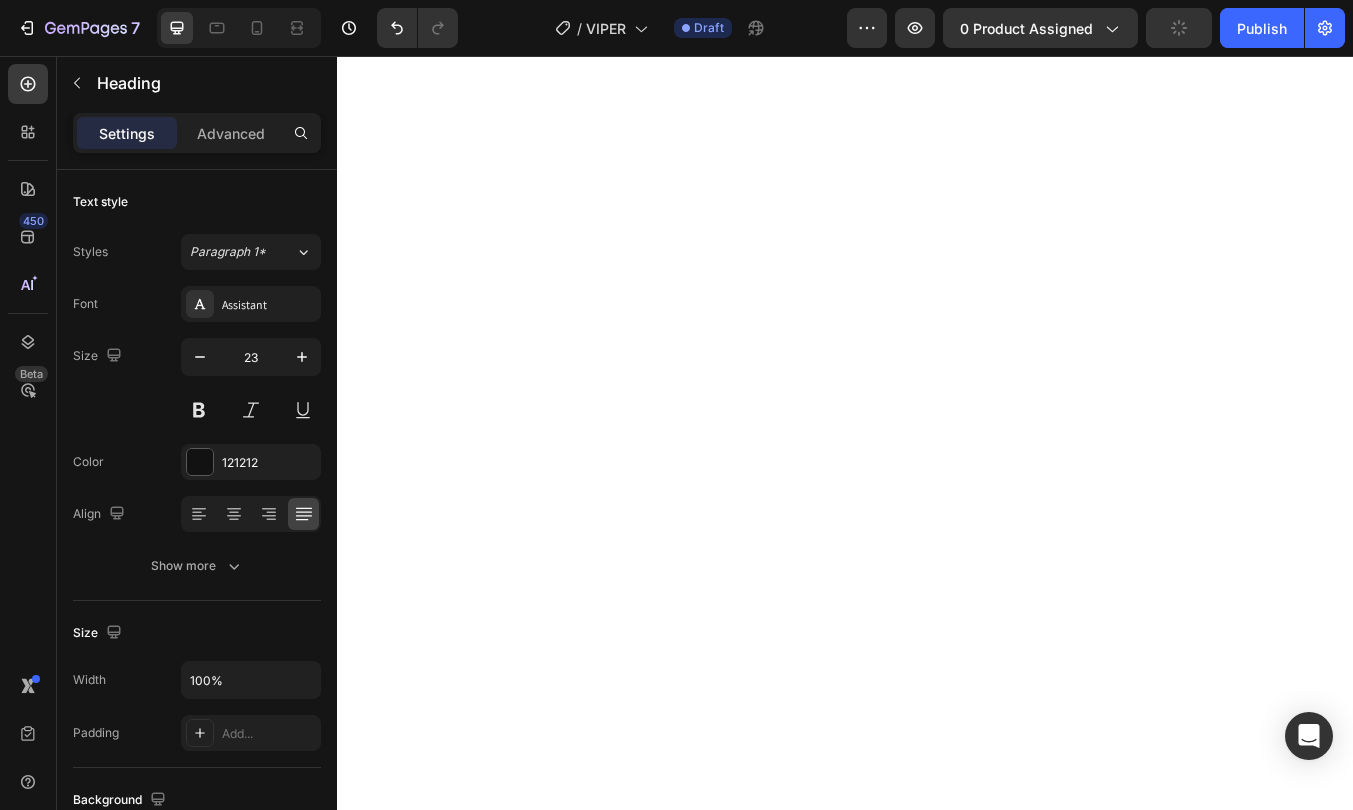 click on "✅ Duelund Pure Copper Internal Cabling - Based on the iconic Western Electric design , Duelund’s tinned copper cables are known for their rich, organic tone , natural dynamics , and a uniquely spacious, three-dimensional soundstage . ✅ WBT Silver Terminals — Industry-leading pure silver connectors from WBT of [COUNTRY] — for lossless signal transfer , unmatched durability, and zero compromise between amplifier and speaker. ✅ Built in optional 80Hz Subwoofer Filter — there are 2 positive amplifier terminals. One is a standard where the signal coming from the amplifier is reproduced fullrange by the Vipers. The second terminal filrters out the lowest bass of the Vipers making them produce les Add the subwoofer and transfer the Vipers into ultimate 3-way speaker that can deliver absolute immersion into the music and surprise everybody with concert like sound scale" at bounding box center [937, -1811] 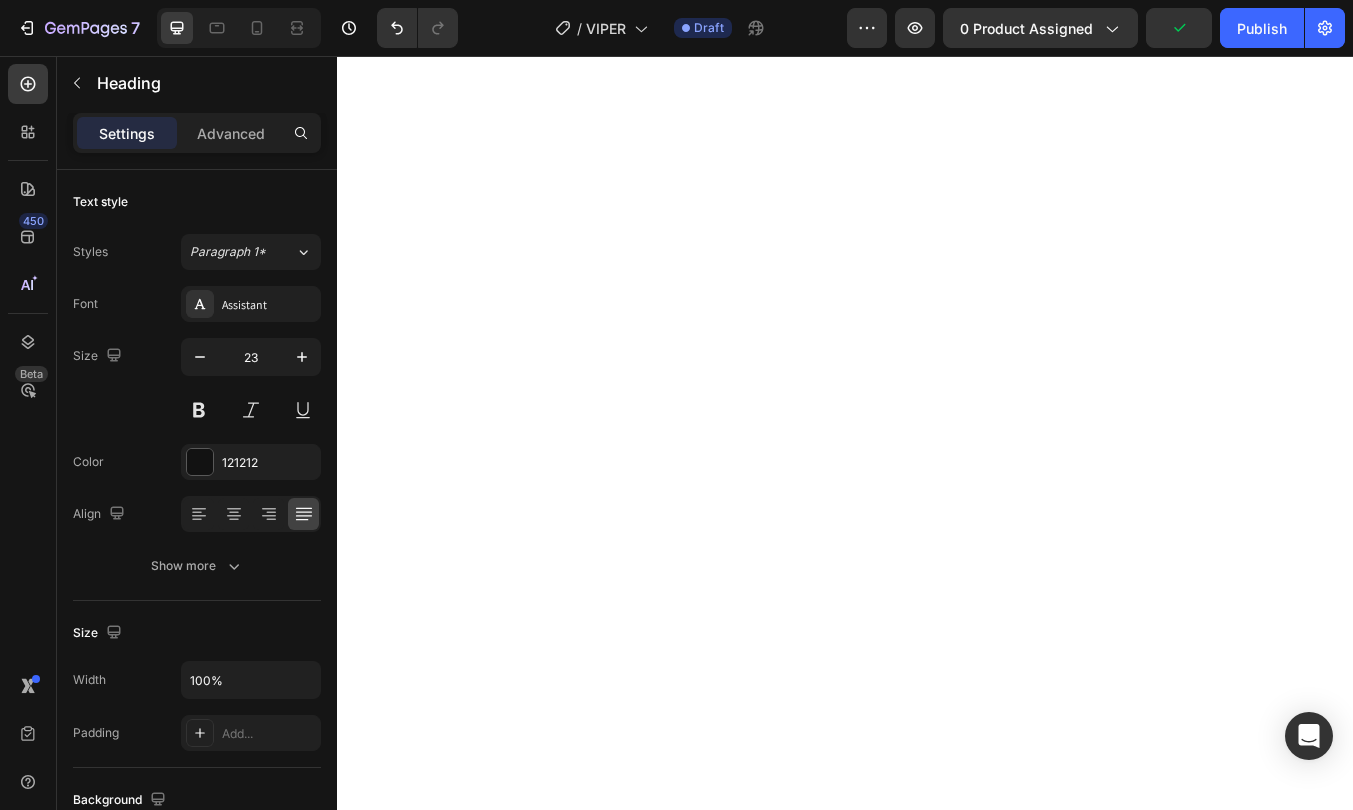 click on "✅ Duelund Pure Copper Internal Cabling - Based on the iconic Western Electric design , Duelund’s tinned copper cables are known for their rich, organic tone , natural dynamics , and a uniquely spacious, three-dimensional soundstage . ✅ WBT Silver Terminals — Industry-leading pure silver connectors from WBT of [COUNTRY] — for lossless signal transfer , unmatched durability, and zero compromise between amplifier and speaker. ✅ Built in optional 80Hz Subwoofer Filter — there are 2 positive amplifier terminals. One is a standard where the signal coming from the amplifier is reproduced fullrange by the Vipers. The second terminal filrters out the lowest bass of the Vipers making them produce les Add the subwoofer and transfer the Vipers into ultimate 3-way speaker that can deliver absolute immersion into the music and surprise everybody with concert like sound scale" at bounding box center [937, -1811] 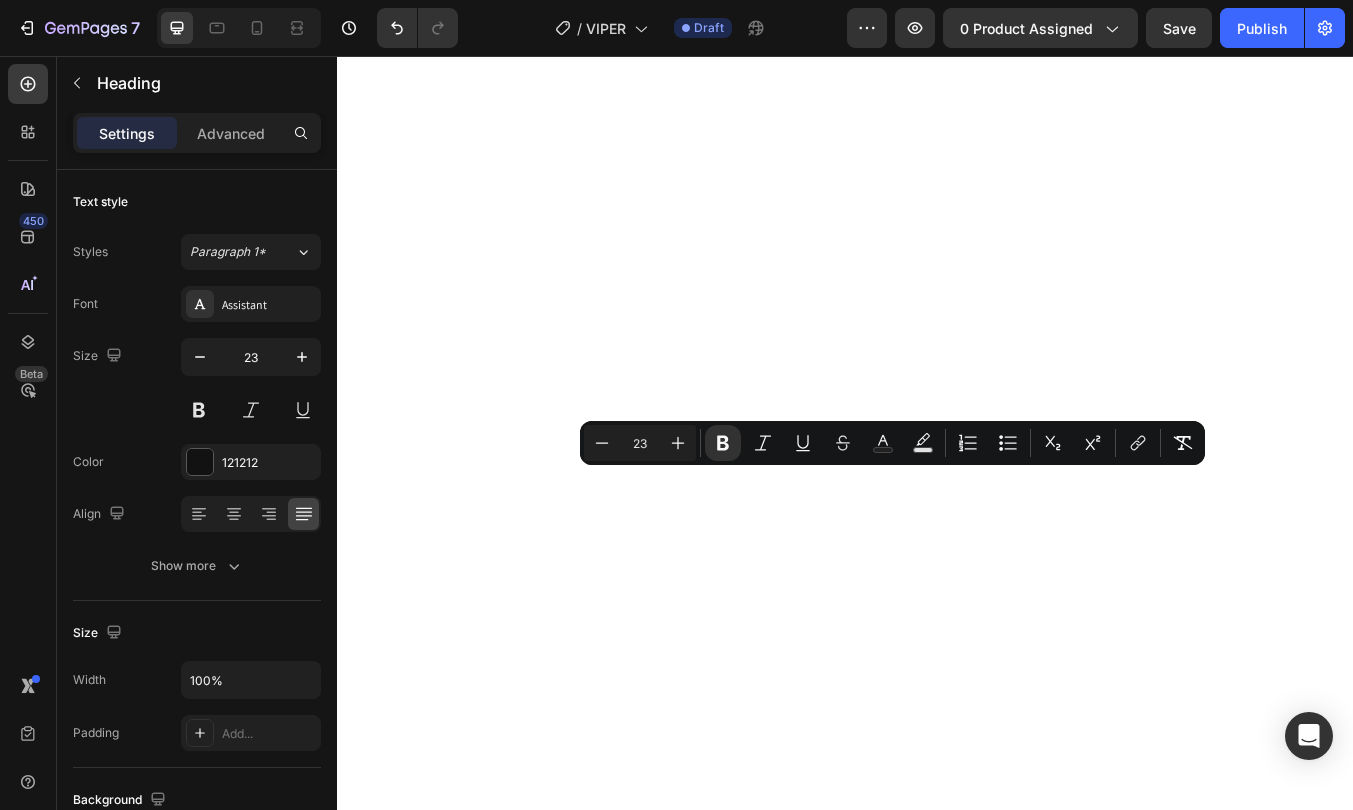 drag, startPoint x: 619, startPoint y: 704, endPoint x: 403, endPoint y: 568, distance: 255.2489 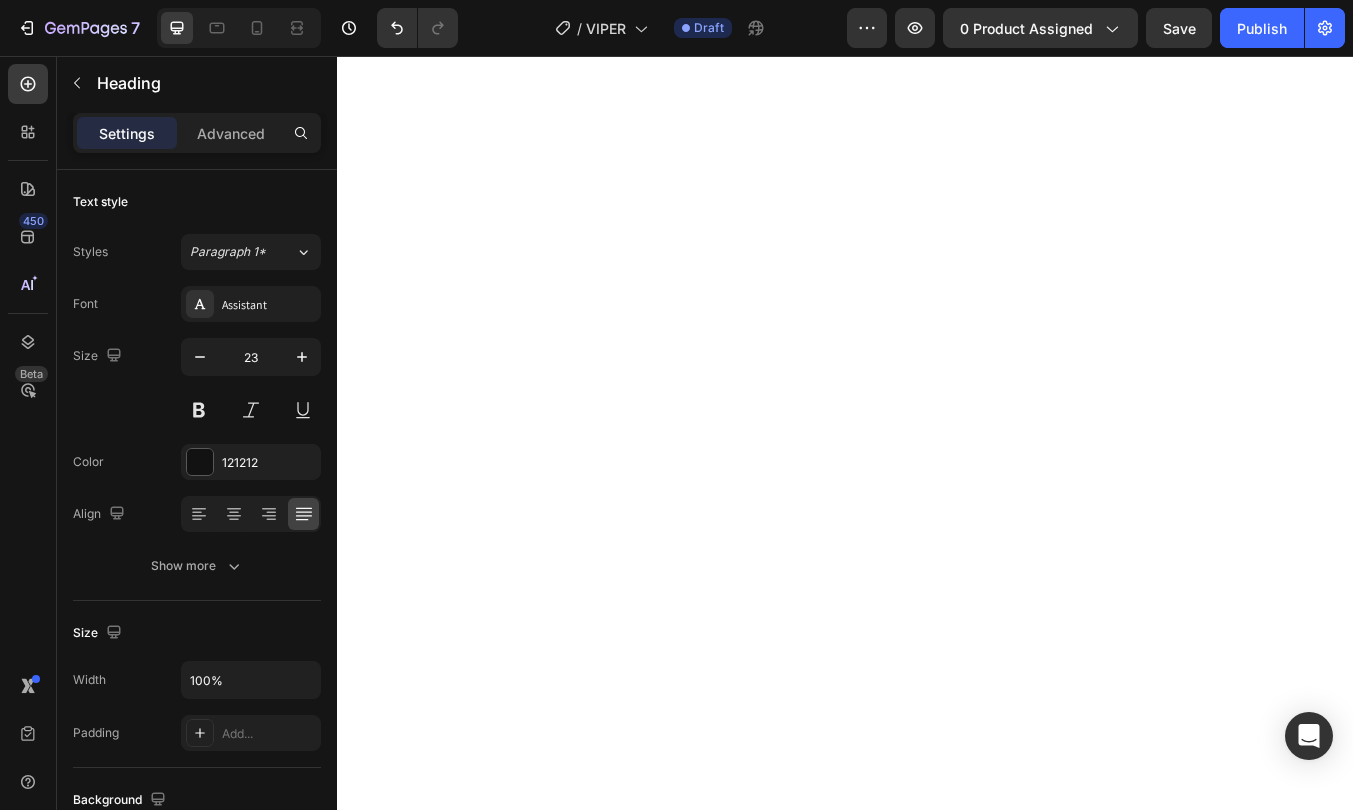 type on "16" 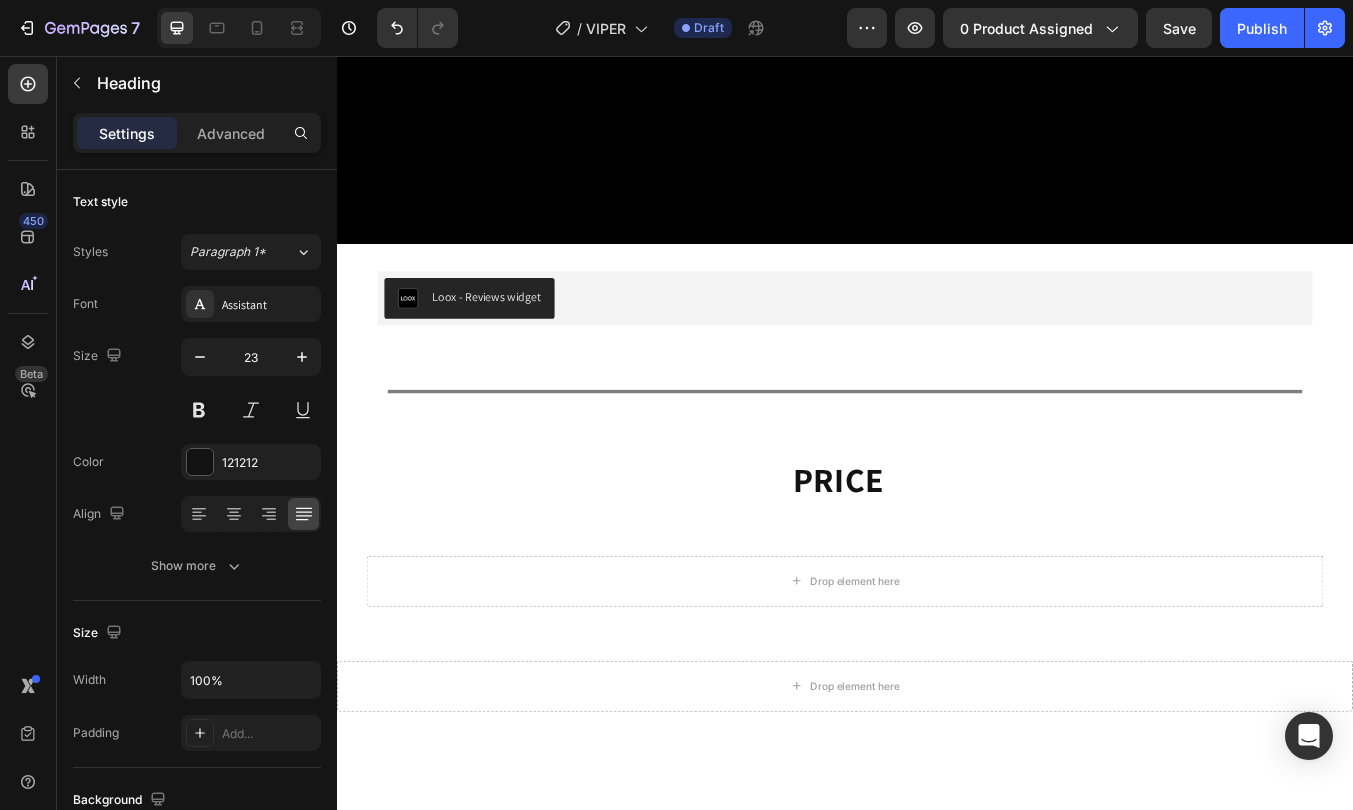 select on "562925786396361964" 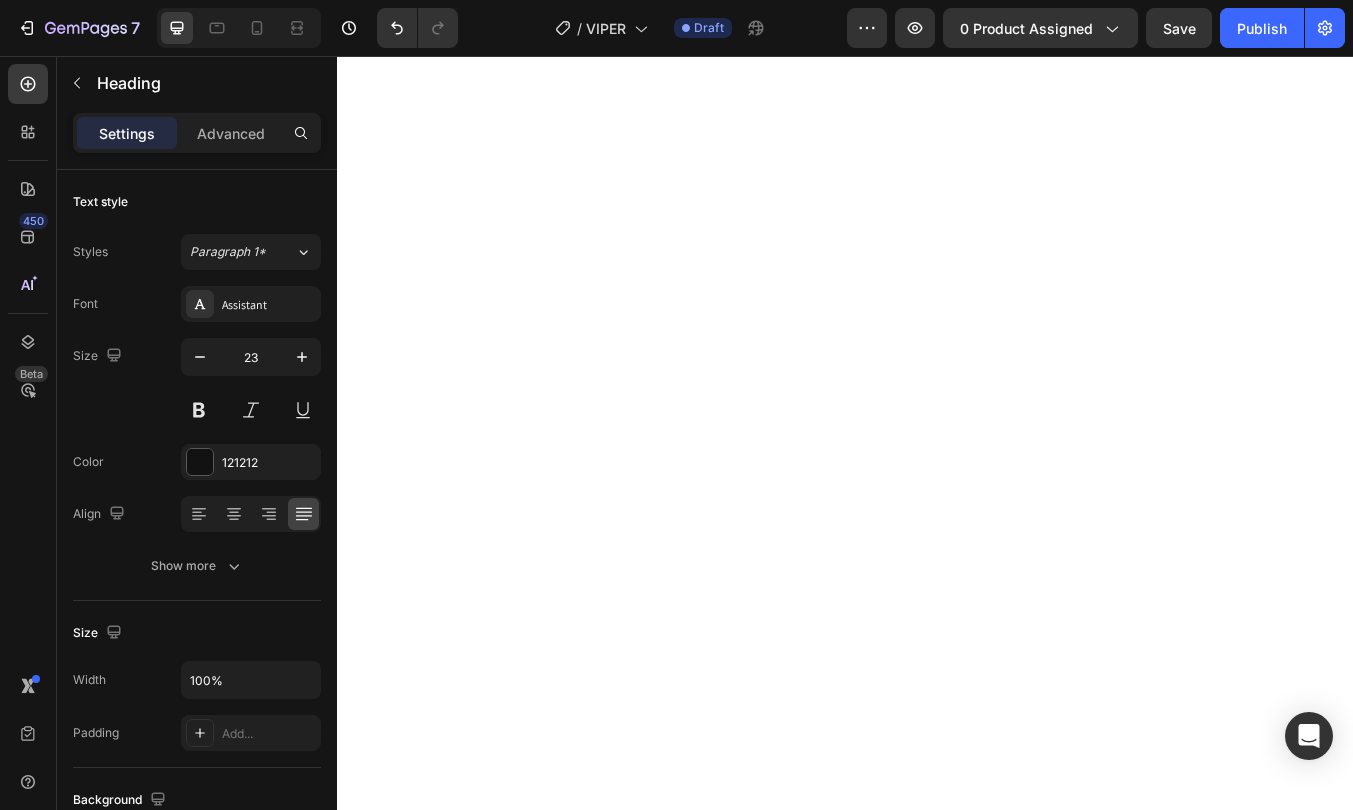 scroll, scrollTop: 8220, scrollLeft: 0, axis: vertical 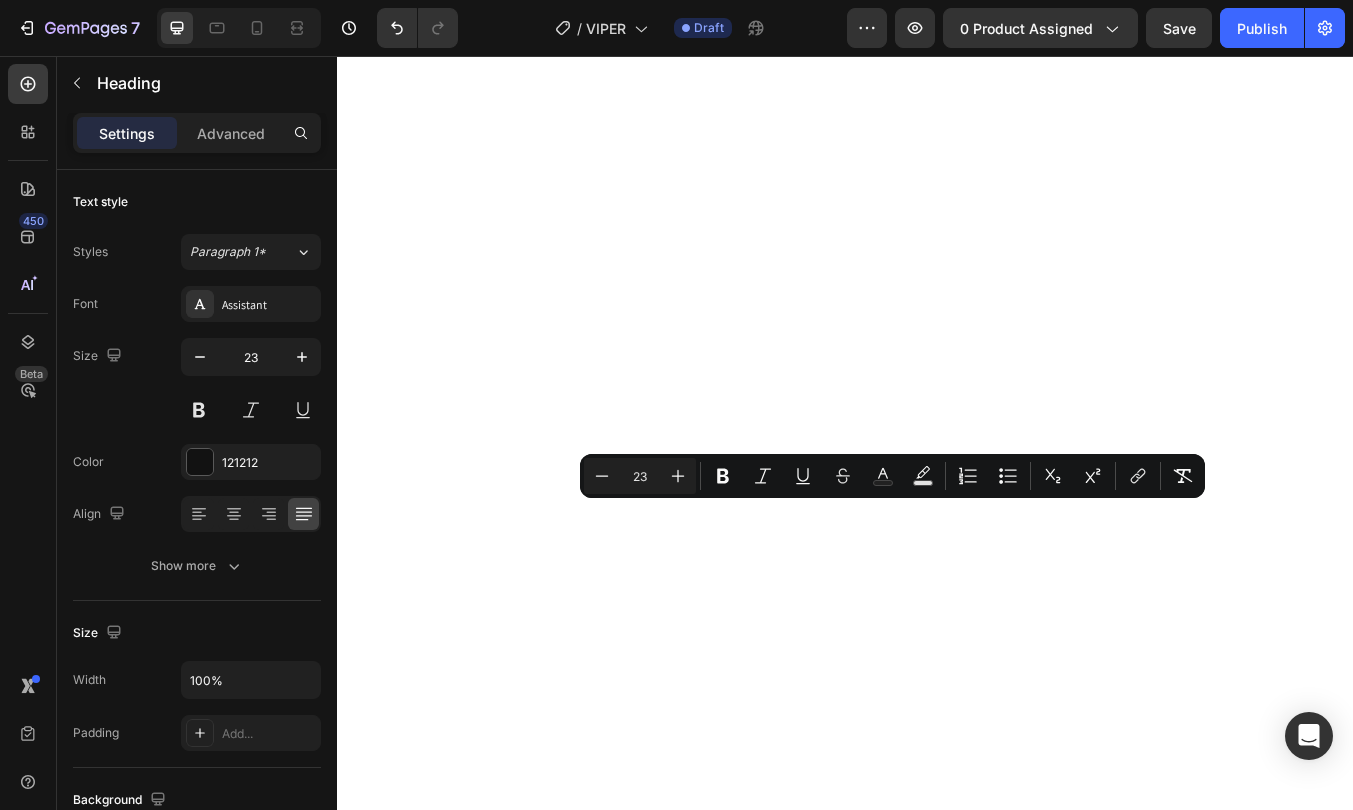 click on "Built in optional 80Hz Subwoofer Filter" at bounding box center (619, -1737) 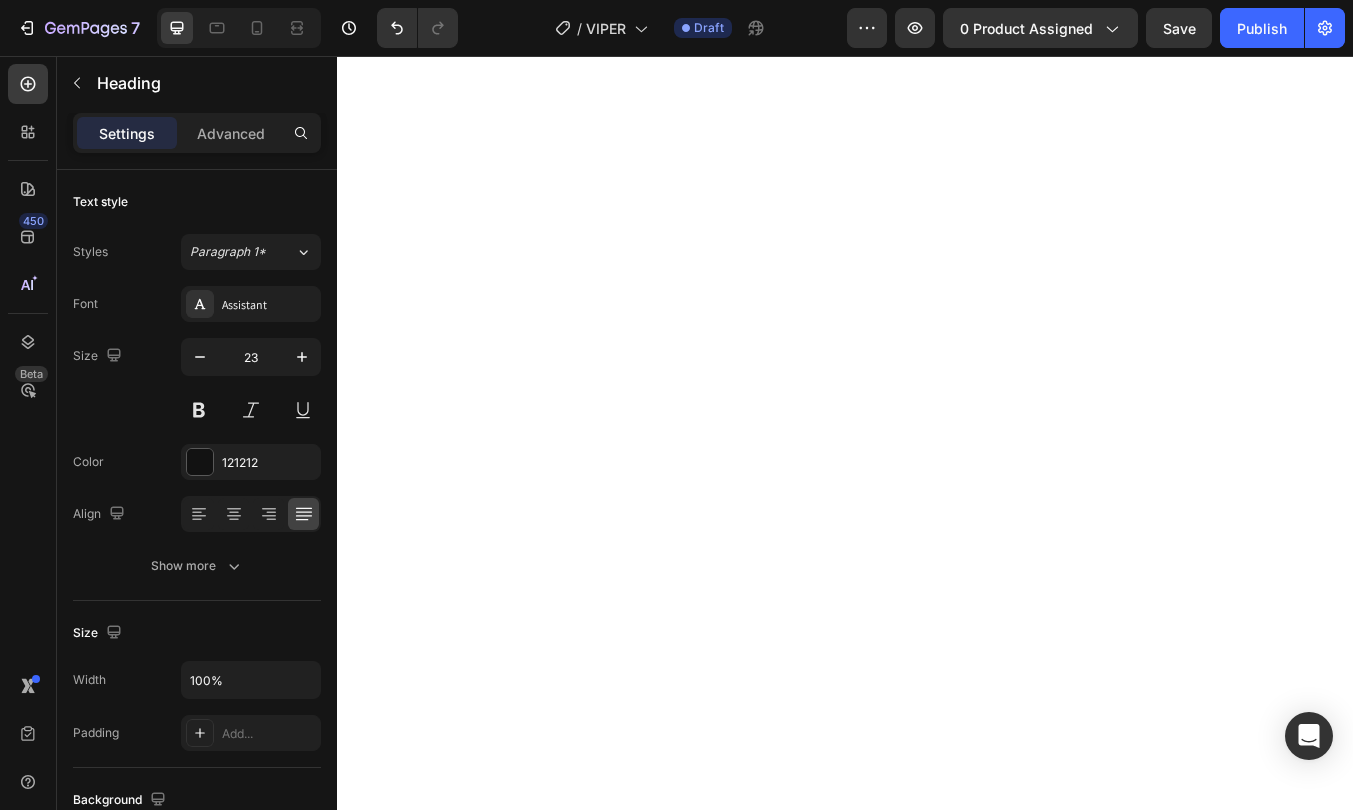 click on "Built in optional 80Hz Subwoofer Filter" at bounding box center (619, -1737) 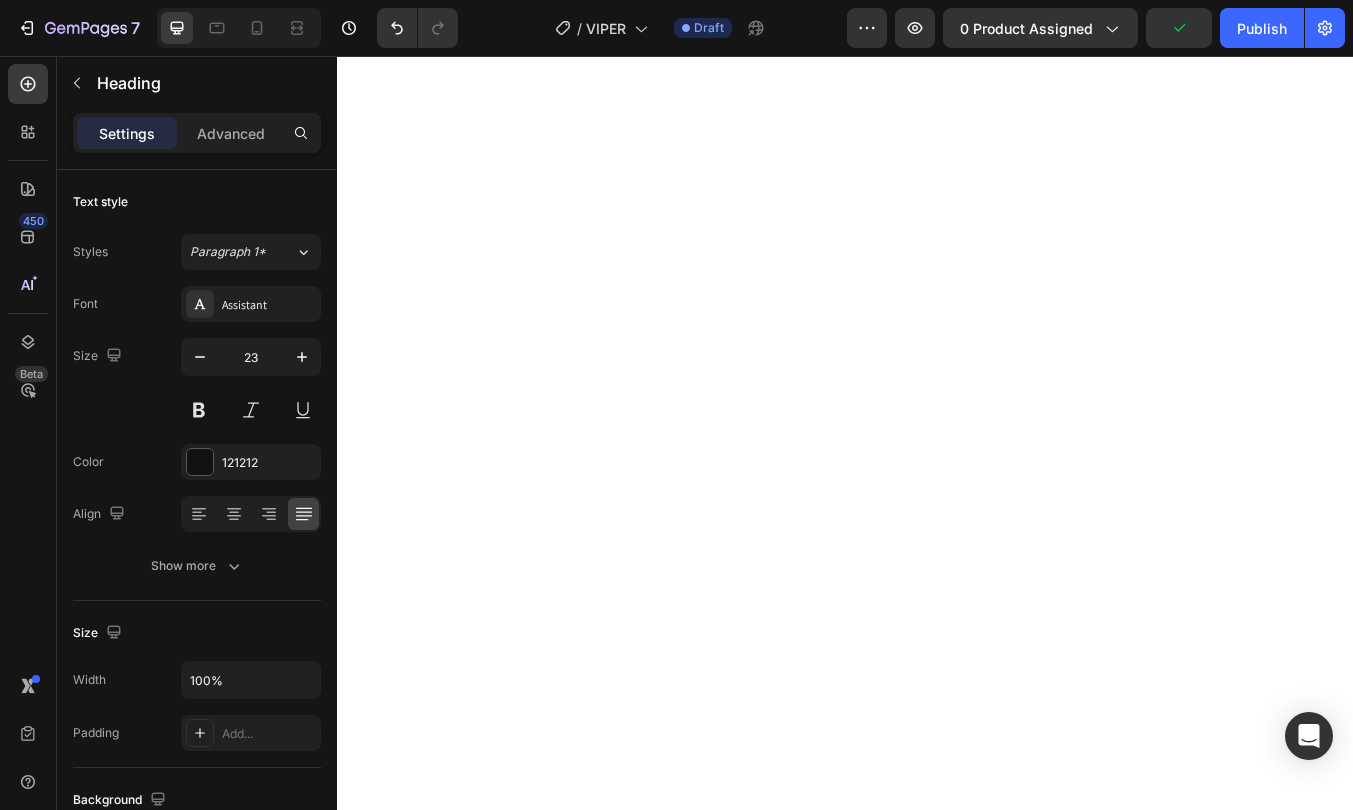click on "✅  Duelund Pure Copper Internal Cabling -  Based on the iconic  Western Electric design , Duelund’s tinned copper cables are known for their  rich, organic tone ,  natural dynamics , and a uniquely  spacious, three-dimensional soundstage . ✅  WBT Silver Terminals  — Industry-leading  pure   silver connectors  from WBT of Germany — for  lossless signal transfer , unmatched durability, and zero compromise between amplifier and speaker. ✅  Built-in Optional 80Hz Subwoofer Filter   — there are 2 positive amplifier terminals. One is a standard where the signal coming from the amplifier is reproduced fullrange by the Vipers. The second terminal filrters out the lowest bass of the Vipers making them produce les  Add the subwoofer and transfer the Vipers into ultimate 3-way speaker that can deliver absolute  immersion into the music and surprise everybody with concert like sound scale." at bounding box center (937, -1772) 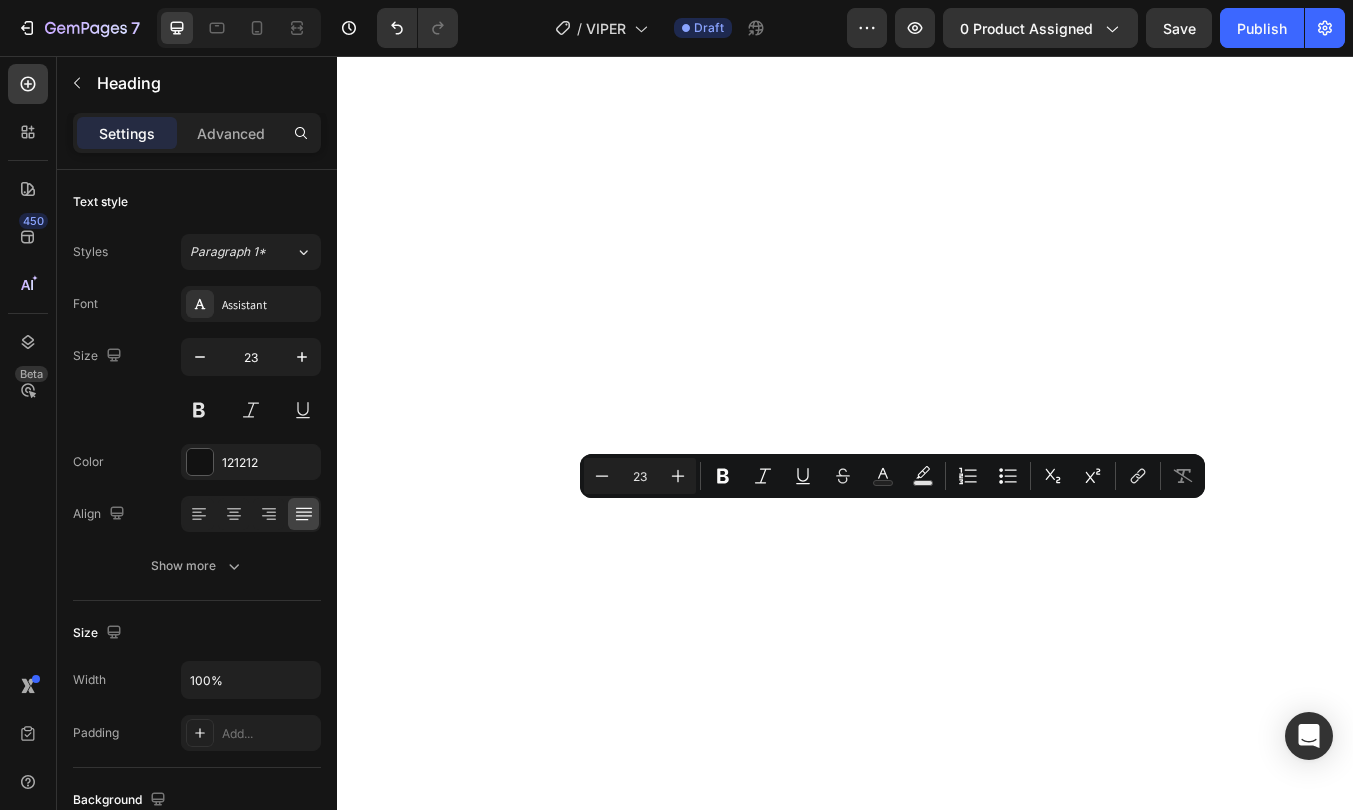 drag, startPoint x: 887, startPoint y: 597, endPoint x: 926, endPoint y: 728, distance: 136.68211 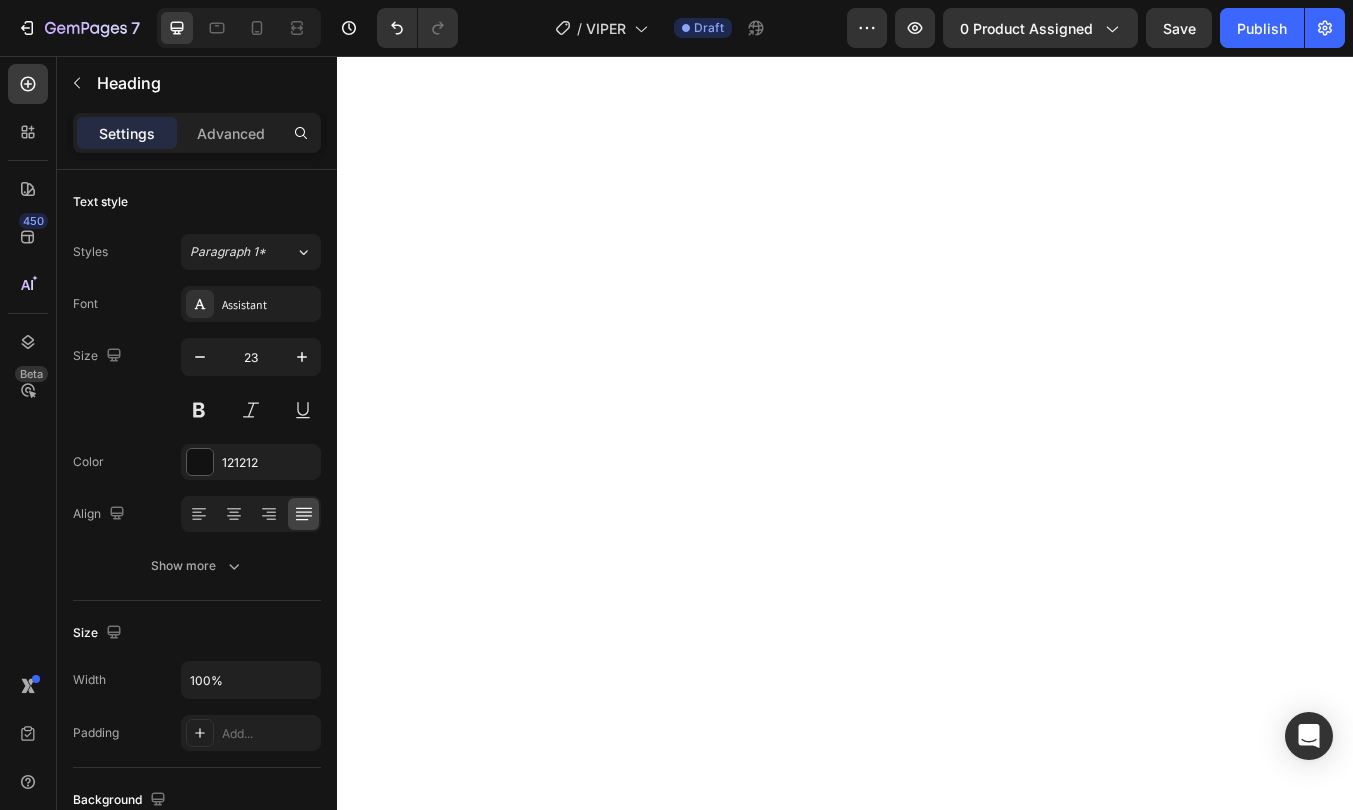 click on "✅ Duelund Pure Copper Internal Cabling - Based on the iconic Western Electric design , Duelund’s tinned copper cables are known for their rich, organic tone , natural dynamics , and a uniquely spacious, three-dimensional soundstage . ✅ WBT Silver Terminals — Industry-leading pure silver connectors from WBT of [COUNTRY] — for lossless signal transfer , unmatched durability, and zero compromise between amplifier and speaker. ✅ Built-in Optional 80Hz Subwoofer Filter — The Vipers feature two positive input terminals. The first delivers a full-range signal for standard operation. The second engages a built-in 80Hz high-pass filter, gently rolling off the deepest bass. This allows the Vipers to pair seamlessly with a subwoofer, transforming them into an ultimate 3-way system." at bounding box center (937, -1806) 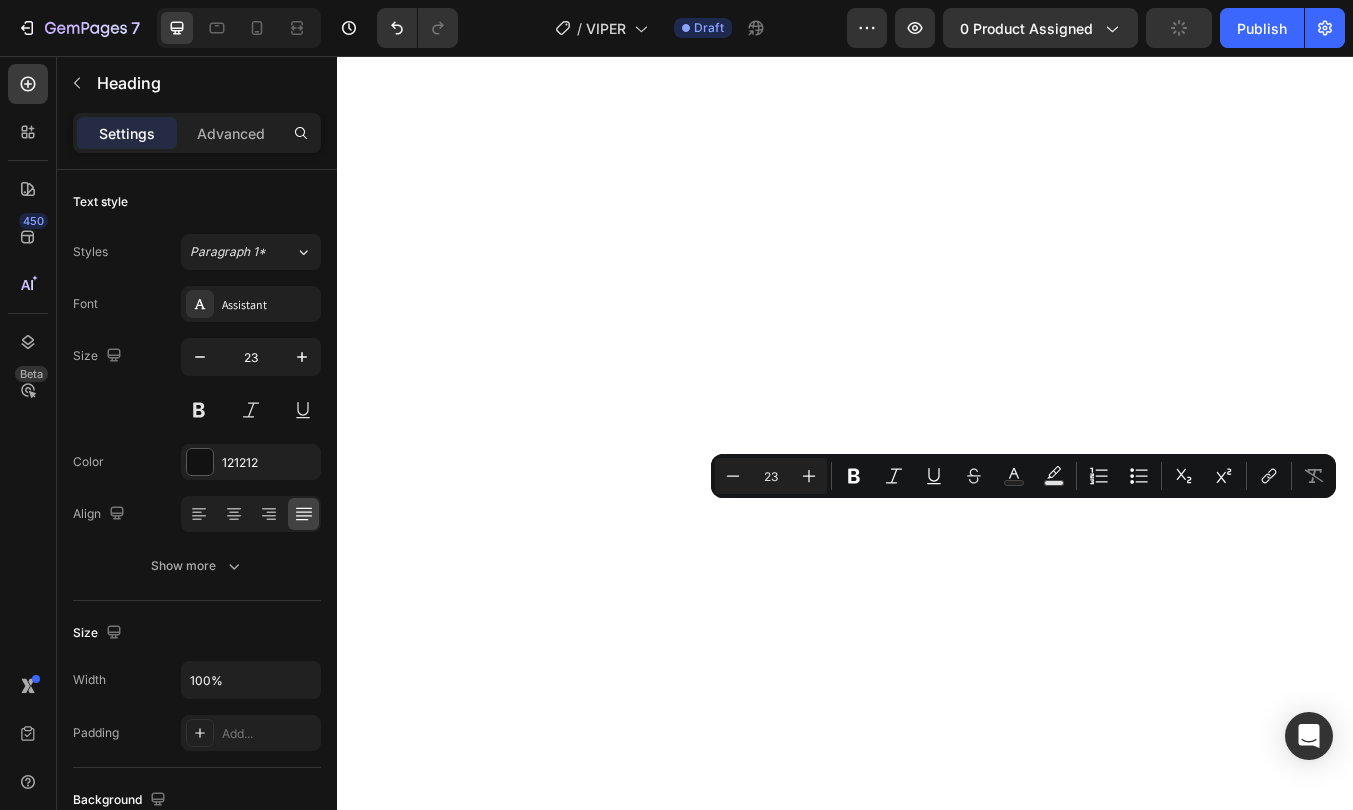 drag, startPoint x: 1098, startPoint y: 598, endPoint x: 1401, endPoint y: 599, distance: 303.00165 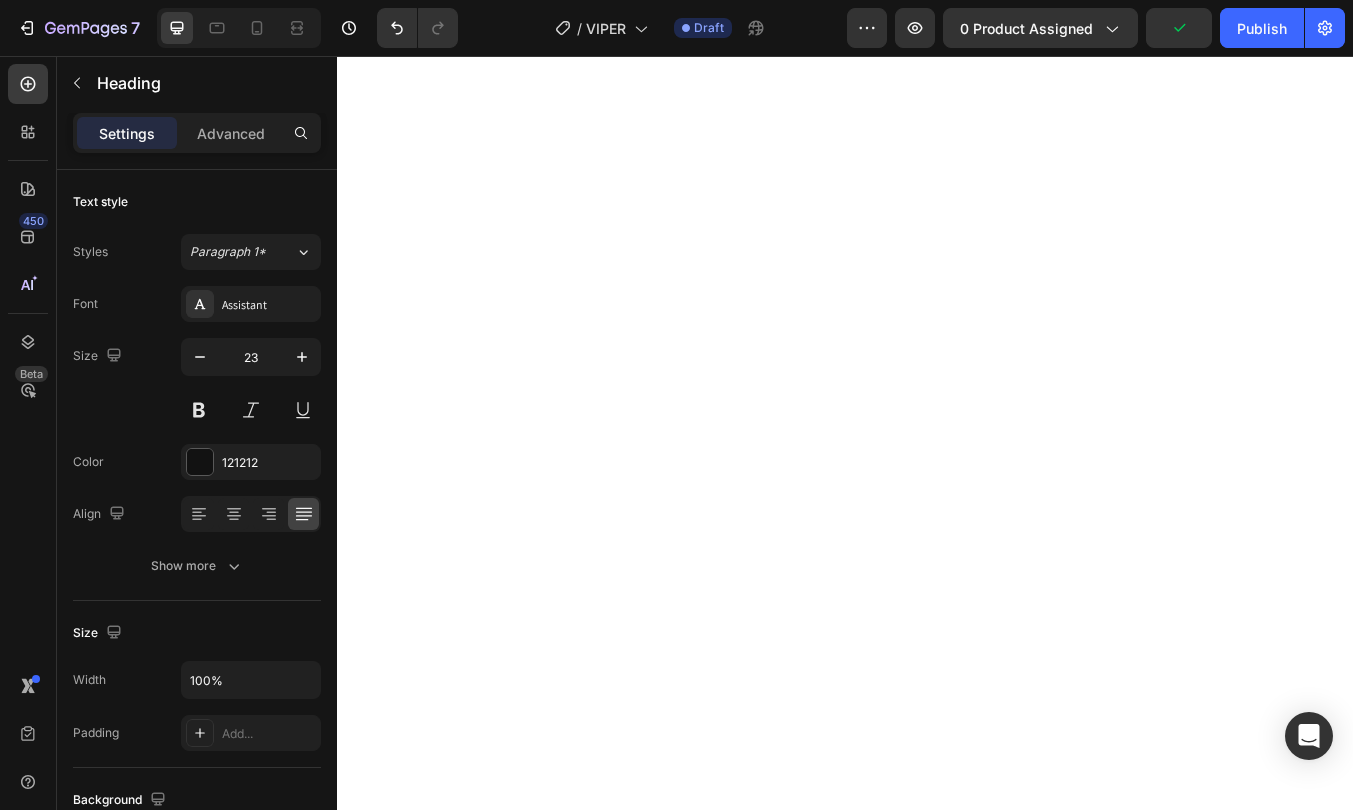 click on "✅ Duelund Pure Copper Internal Cabling - Based on the iconic Western Electric design , Duelund’s tinned copper cables are known for their rich, organic tone , natural dynamics , and a uniquely spacious, three-dimensional soundstage . ✅ WBT Silver Terminals — Industry-leading pure silver connectors from WBT of [COUNTRY] — for lossless signal transfer , unmatched durability, and zero compromise between amplifier and speaker. ✅ Built-in Optional 80Hz Subwoofer Filter — The Vipers feature two positive input terminals. The first delivers a full-range signal for standard operation. The second engages a built-in 80Hz high-pass filter, gently rolling off the deepest bass. This allows the Vipers to pair seamlessly with a subwoofer, transforming them into an ultimate 3-way system." at bounding box center [937, -1789] 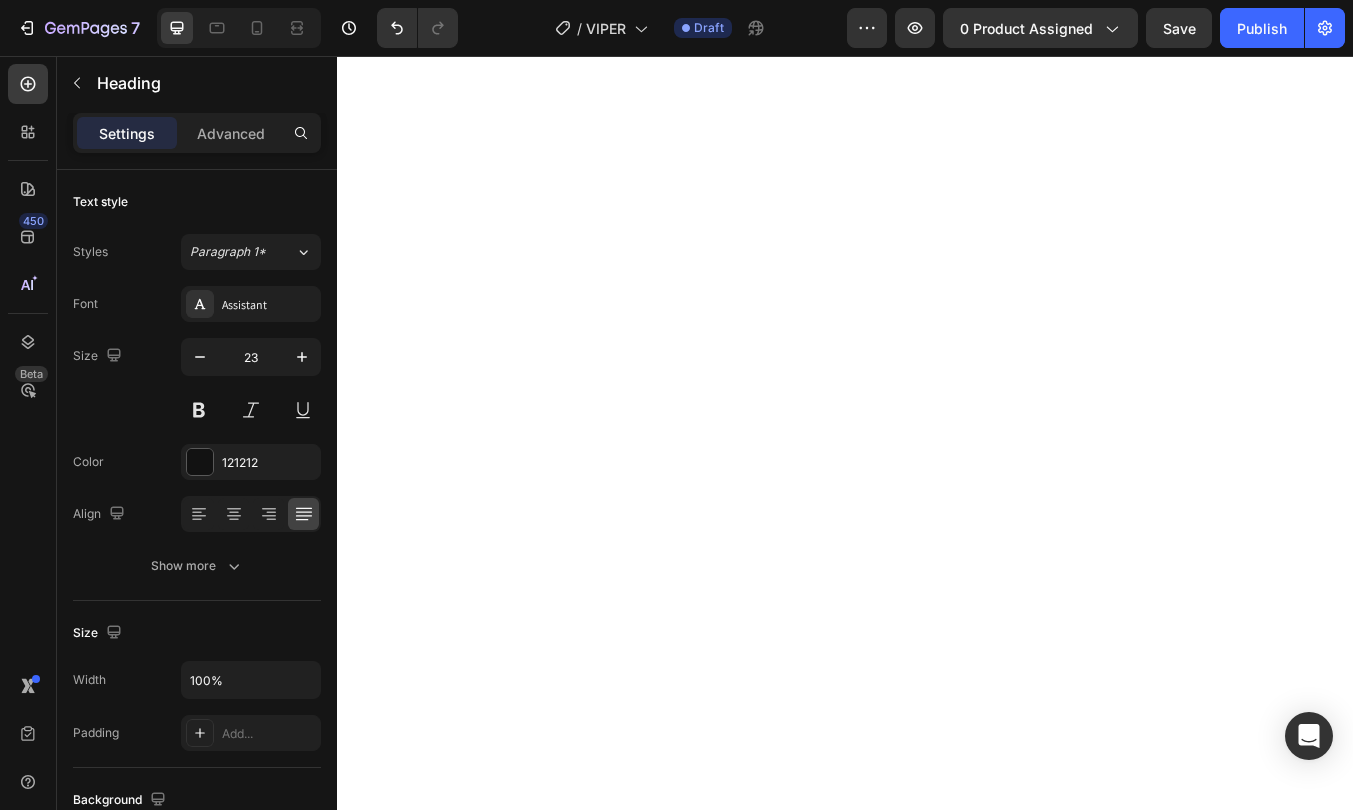 scroll, scrollTop: 8250, scrollLeft: 0, axis: vertical 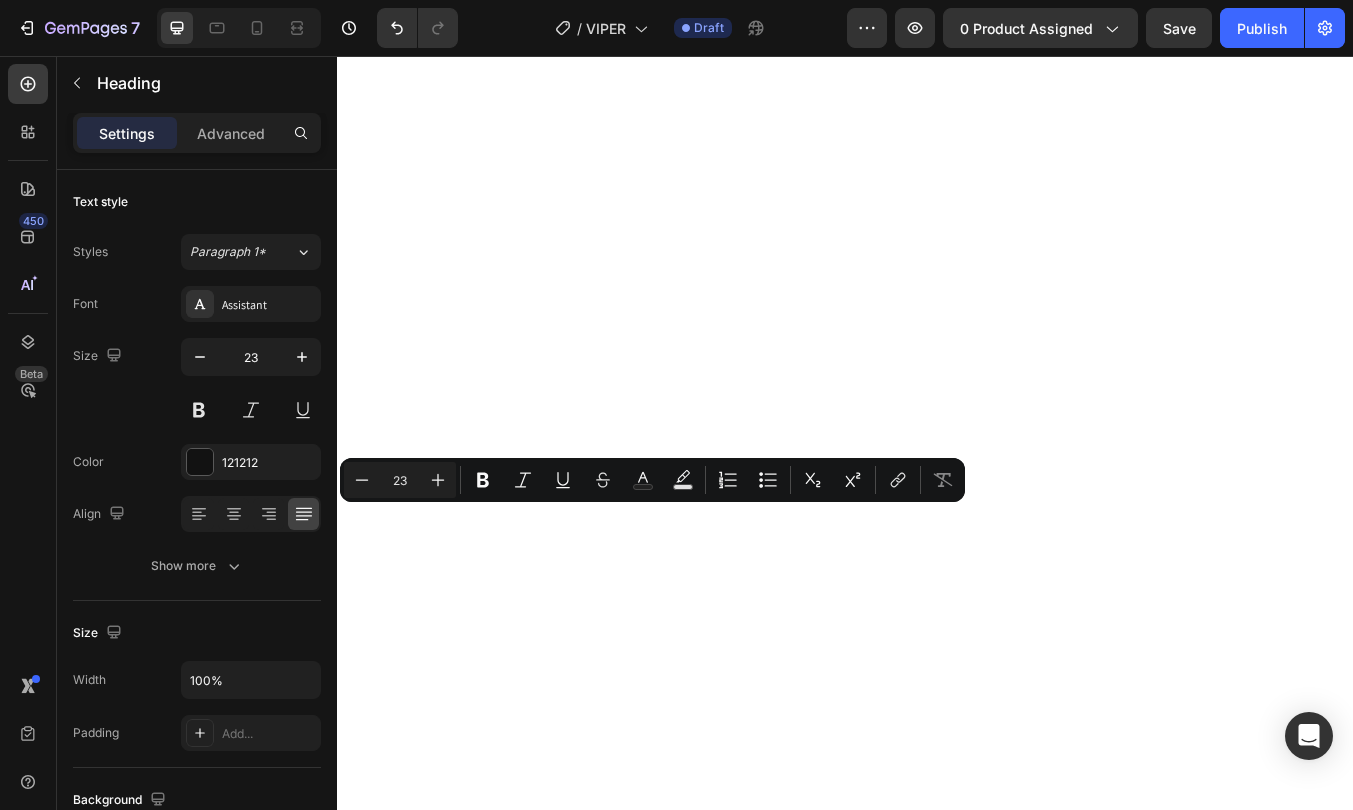 drag, startPoint x: 468, startPoint y: 609, endPoint x: 642, endPoint y: 614, distance: 174.07182 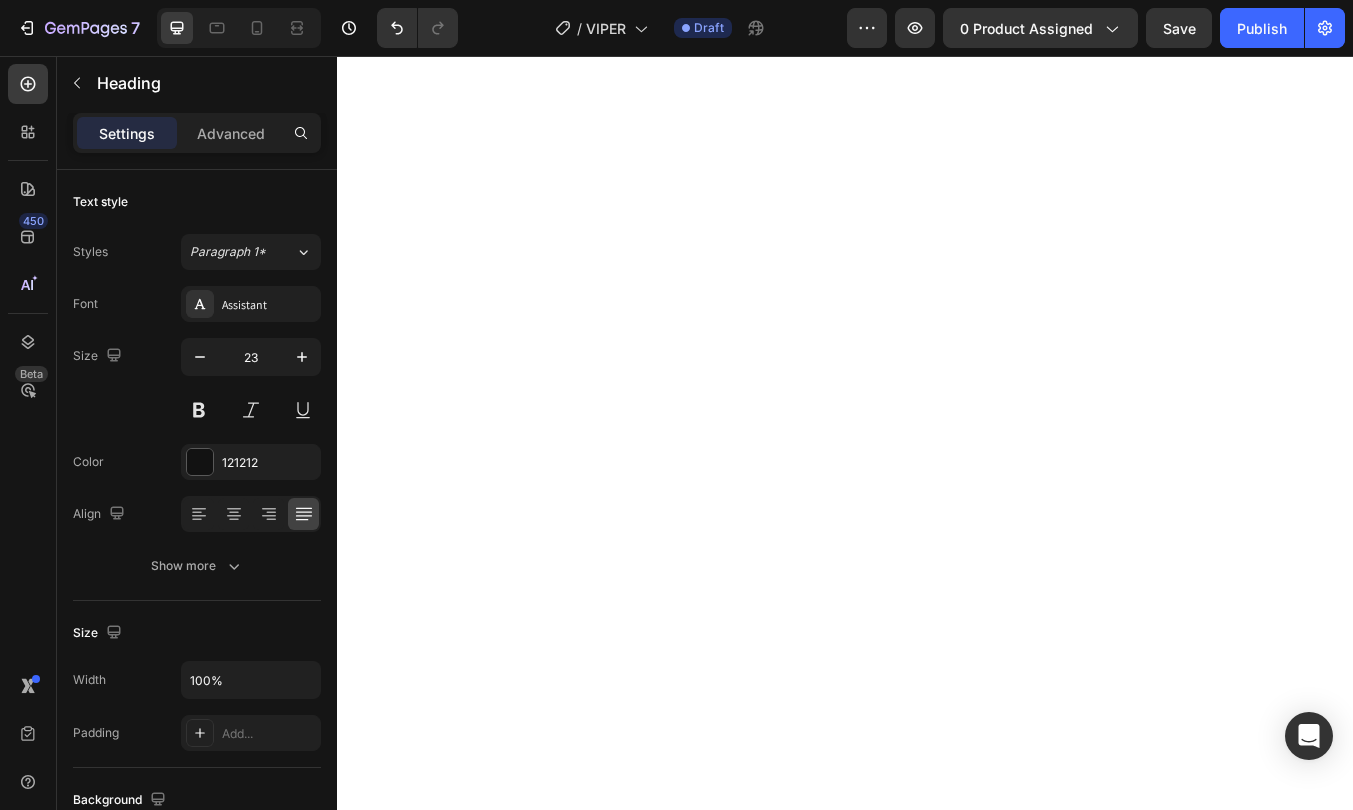click on "✅ Duelund Pure Copper Internal Cabling - Based on the iconic Western Electric design , Duelund’s tinned copper cables are known for their rich, organic tone , natural dynamics , and a uniquely spacious, three-dimensional soundstage . ✅ WBT Silver Terminals — Industry-leading pure silver connectors from WBT of [COUNTRY] — for lossless signal transfer , unmatched durability, and zero compromise between amplifier and speaker. ✅ Built-in Optional 80Hz Subwoofer Filter — The Vipers feature two positive input terminals. The first delivers a full-range signal for standard operation. The second engages a built-in 80Hz high-pass filter, gently rolling off the deepest bass. This allows the Vipers to pair seamlessly with a subwoofer, transforming them into an ultimate 3-way system." at bounding box center [937, -1819] 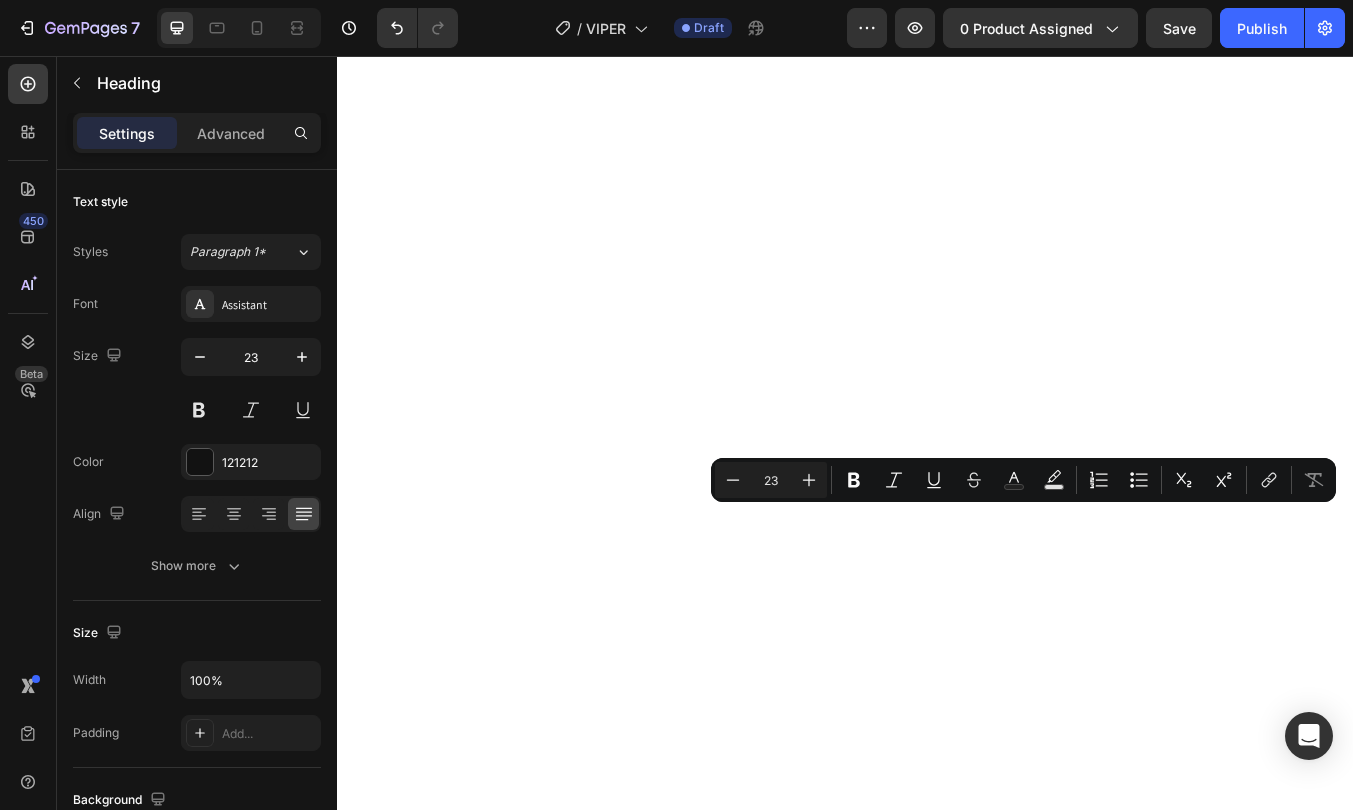 drag, startPoint x: 1140, startPoint y: 604, endPoint x: 1431, endPoint y: 609, distance: 291.04294 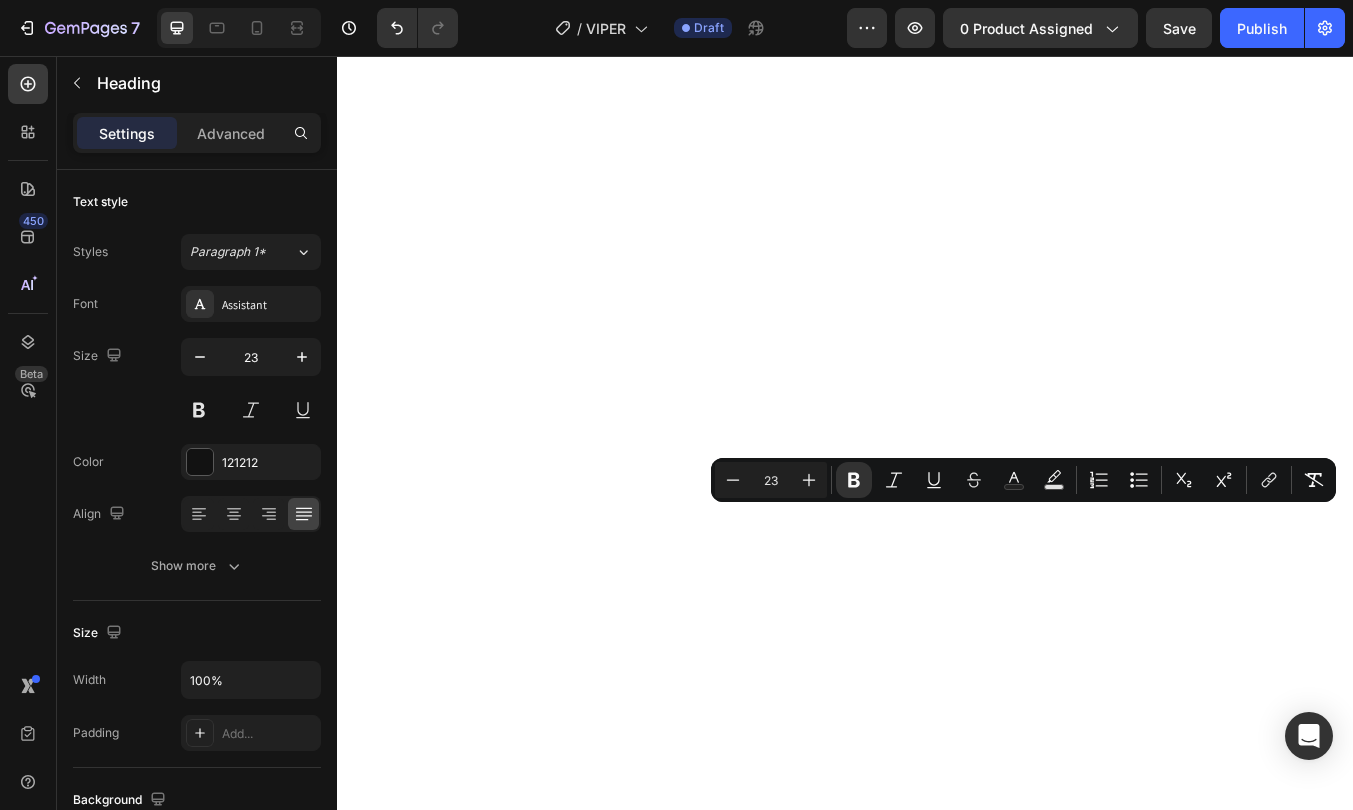click on "✅ Duelund Pure Copper Internal Cabling - Based on the iconic Western Electric design , Duelund’s tinned copper cables are known for their rich, organic tone , natural dynamics , and a uniquely spacious, three-dimensional soundstage . ✅ WBT Silver Terminals — Industry-leading pure silver connectors from WBT of [COUNTRY] — for lossless signal transfer , unmatched durability, and zero compromise between amplifier and speaker. ✅ Built-in Optional 80Hz Subwoofer Filter — The Vipers feature two positive input terminals. The first delivers a full-range signal for standard operation. The second engages a built-in 80Hz high-pass filter, gently rolling off the deepest bass. This allows the Vipers to pair seamlessly with a subwoofer, transforming them into an ultimate 3-way system." at bounding box center (937, -1819) 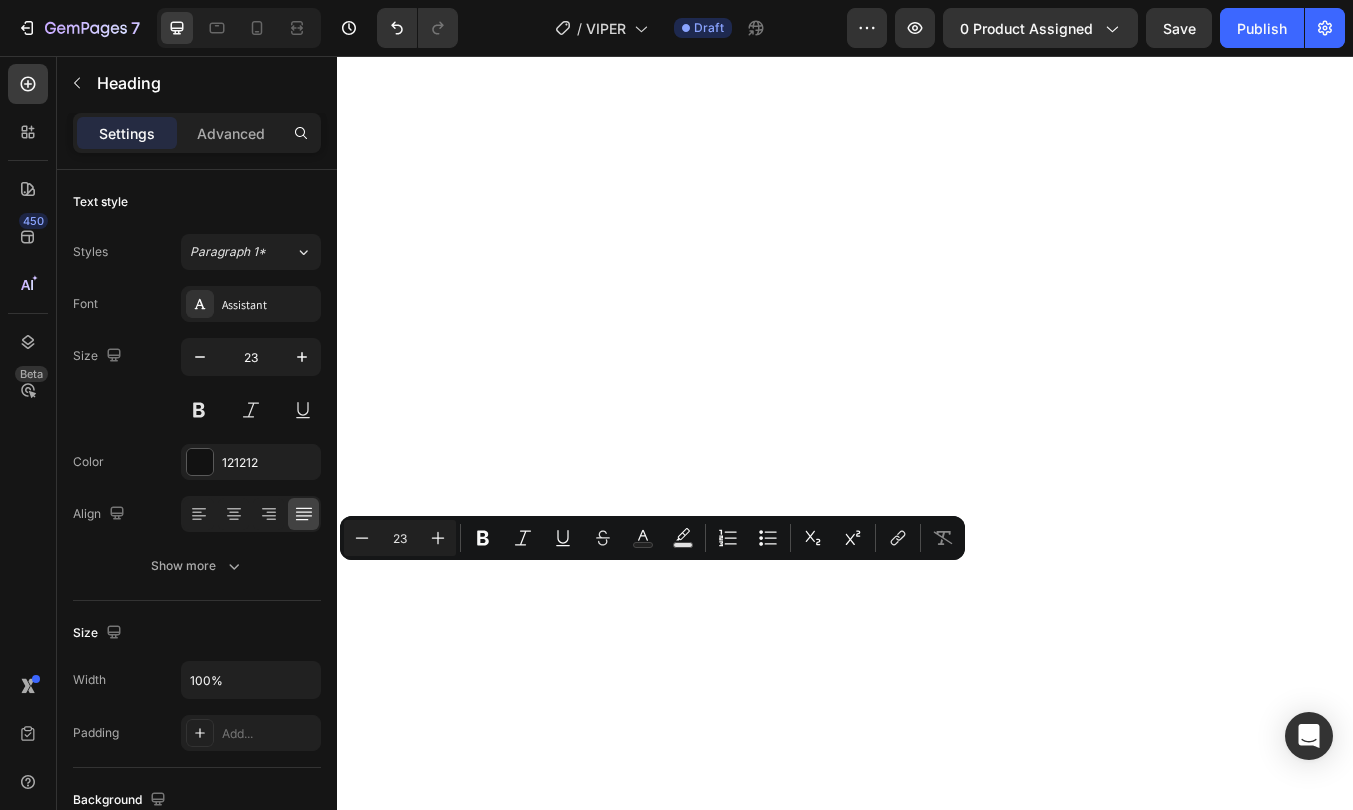 drag, startPoint x: 503, startPoint y: 677, endPoint x: 731, endPoint y: 683, distance: 228.07893 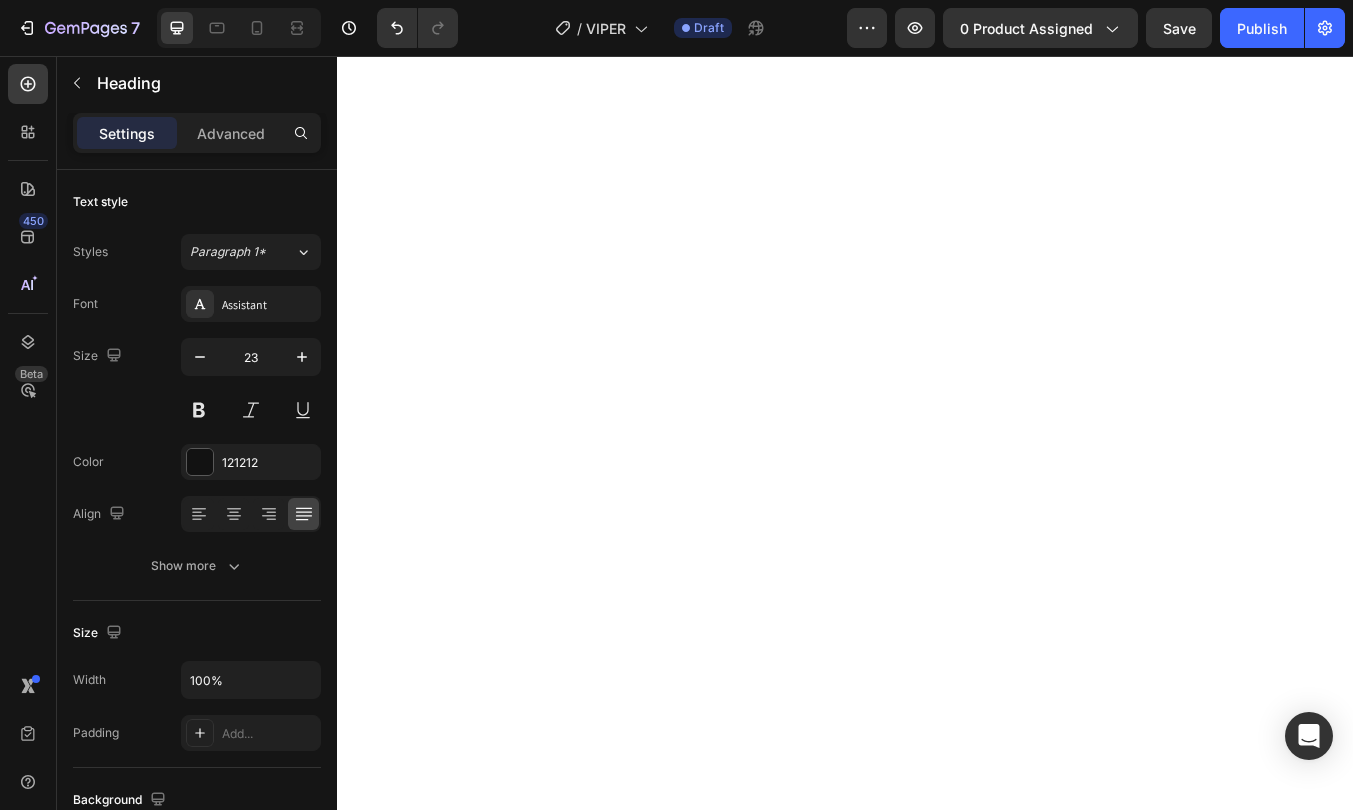 scroll, scrollTop: 8310, scrollLeft: 0, axis: vertical 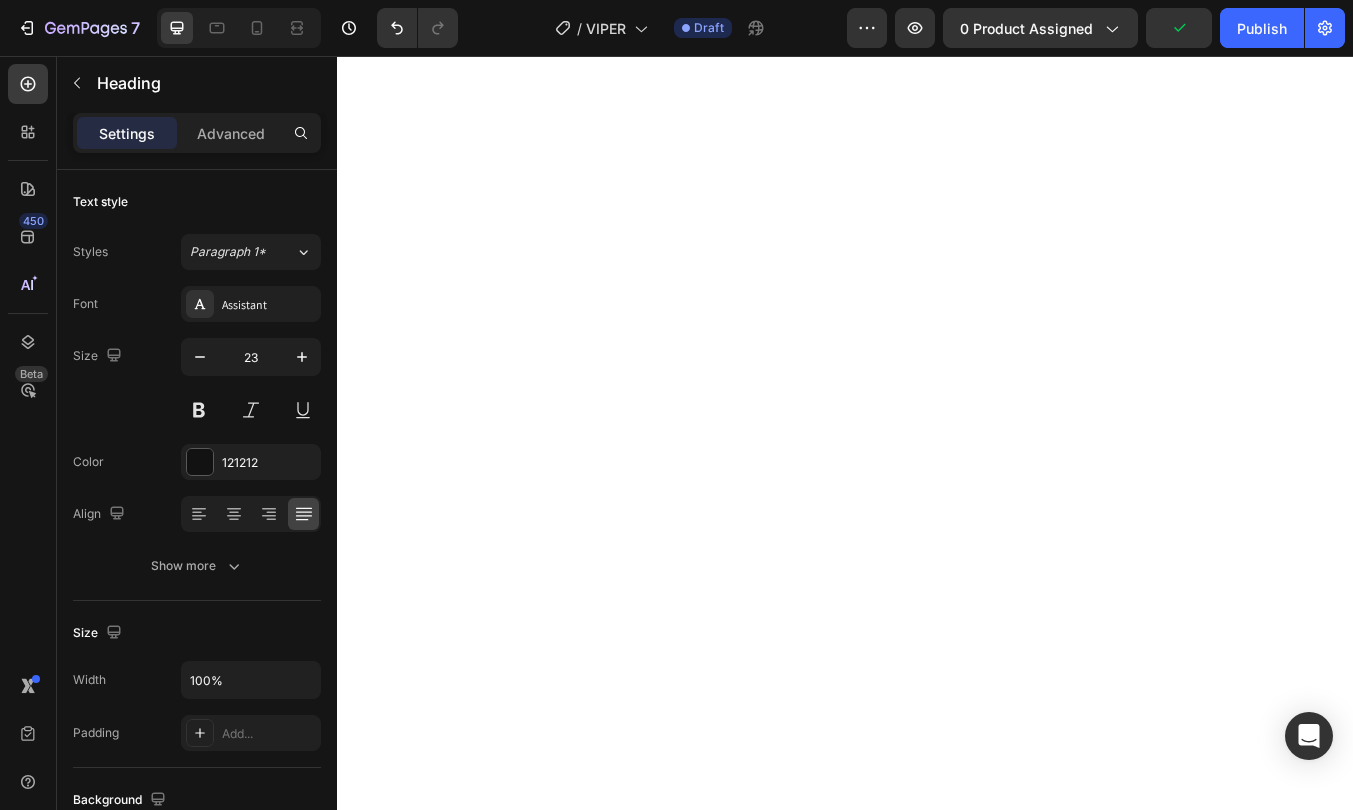 click on "Add a subwoofer and unleash a new level of performance — with enhanced dynamics, effortless clarity, and a concert-like scale that will leave everyone stunned. Experience total immersion in your music, with the Vipers delivering the mid and high frequencies with breathtaking finesse while the subwoofer takes care of the subterranean rumble." at bounding box center (937, -1586) 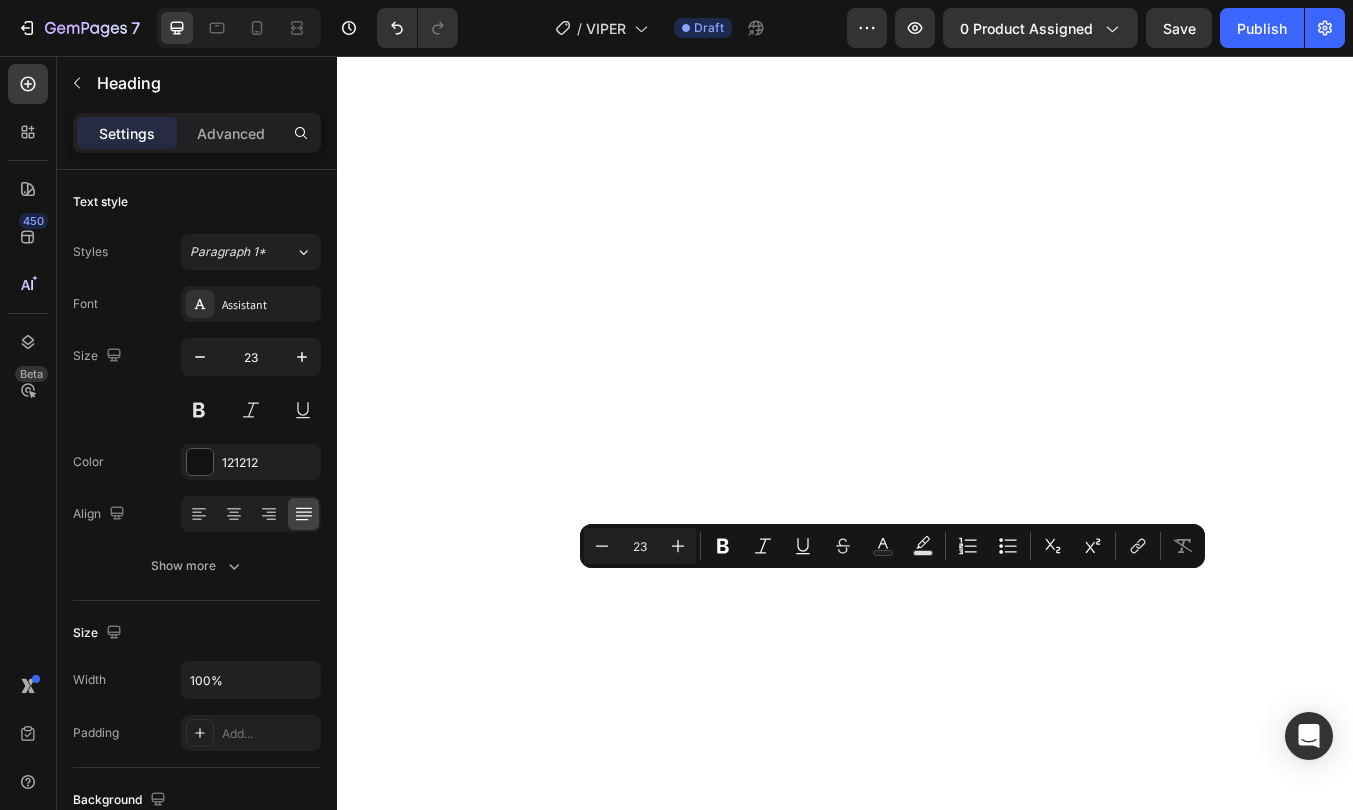 drag, startPoint x: 1050, startPoint y: 687, endPoint x: 542, endPoint y: 723, distance: 509.274 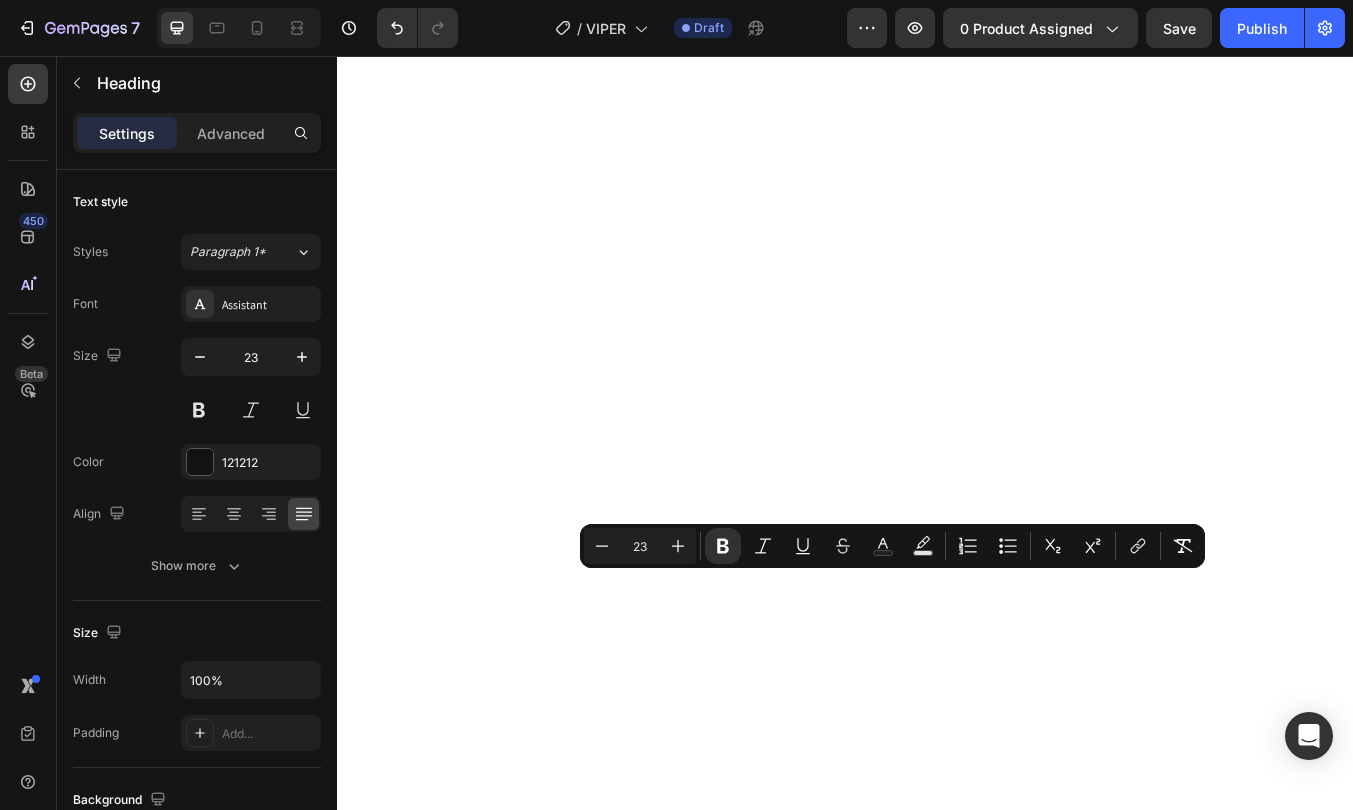 click on "Add a subwoofer and unleash a new level of performance — with  enhanced dynamics, effortless clarity, and a concert-like scale  that will leave everyone stunned. Experience total immersion in your music, with the Vipers delivering the mid and high frequencies with breathtaking finesse while the subwoofer takes care of the subterranean rumble." at bounding box center (937, -1586) 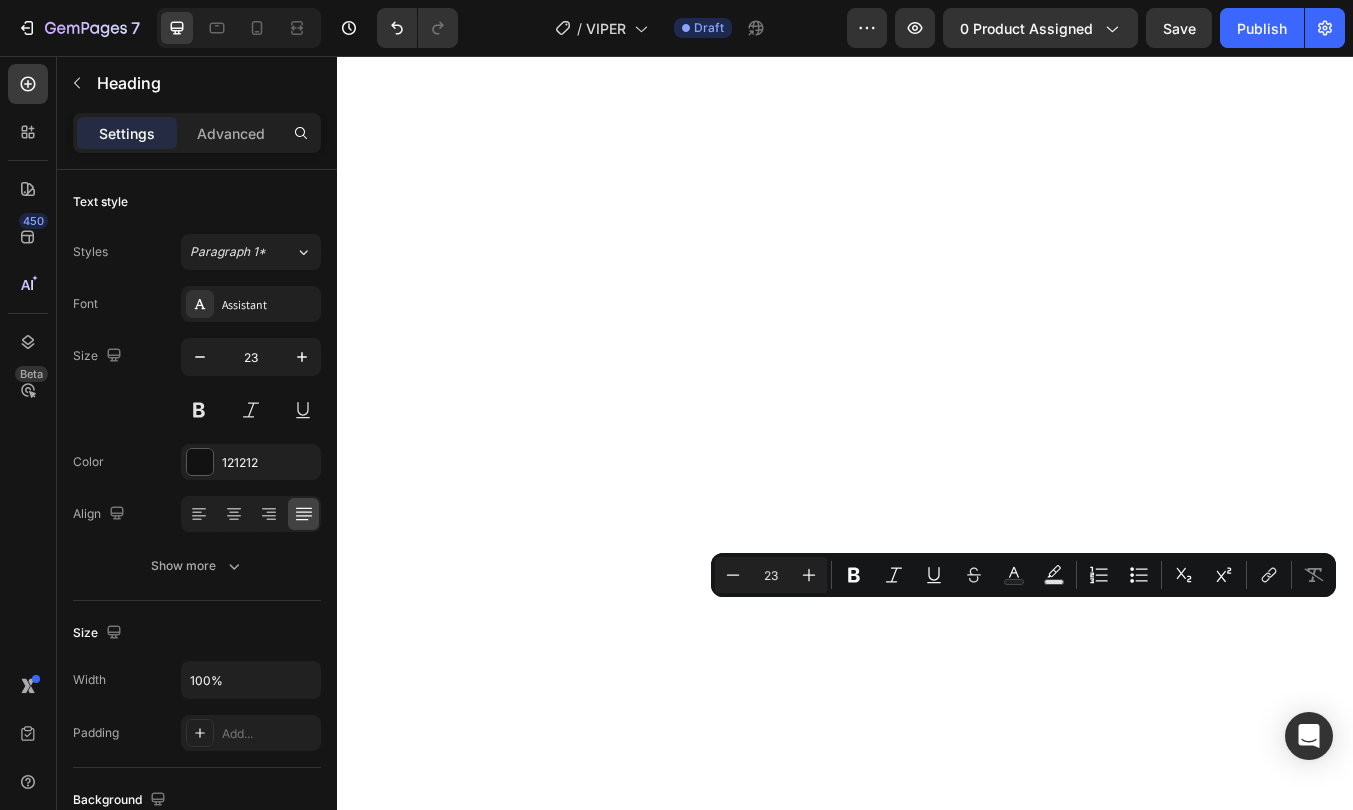 drag, startPoint x: 1075, startPoint y: 715, endPoint x: 1255, endPoint y: 730, distance: 180.62392 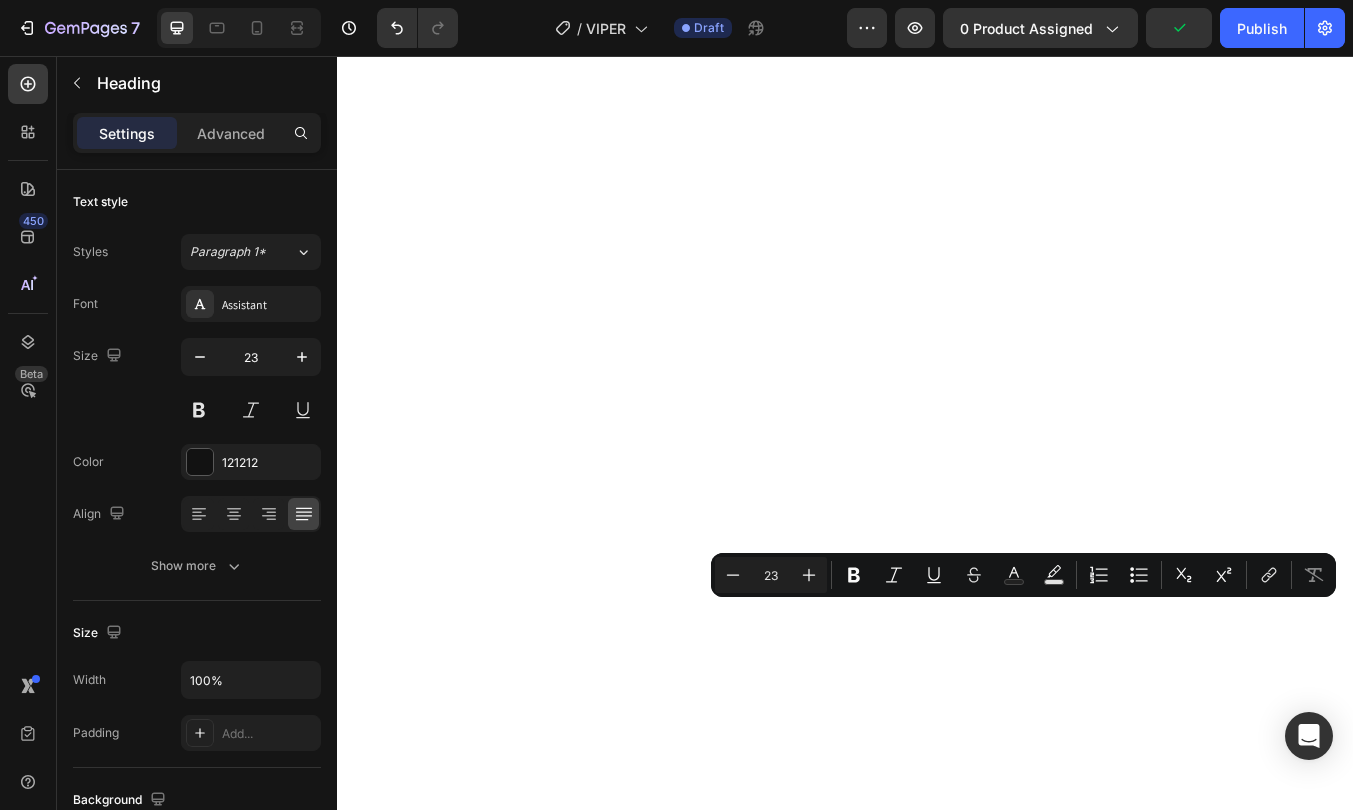 drag, startPoint x: 1082, startPoint y: 722, endPoint x: 1246, endPoint y: 729, distance: 164.14932 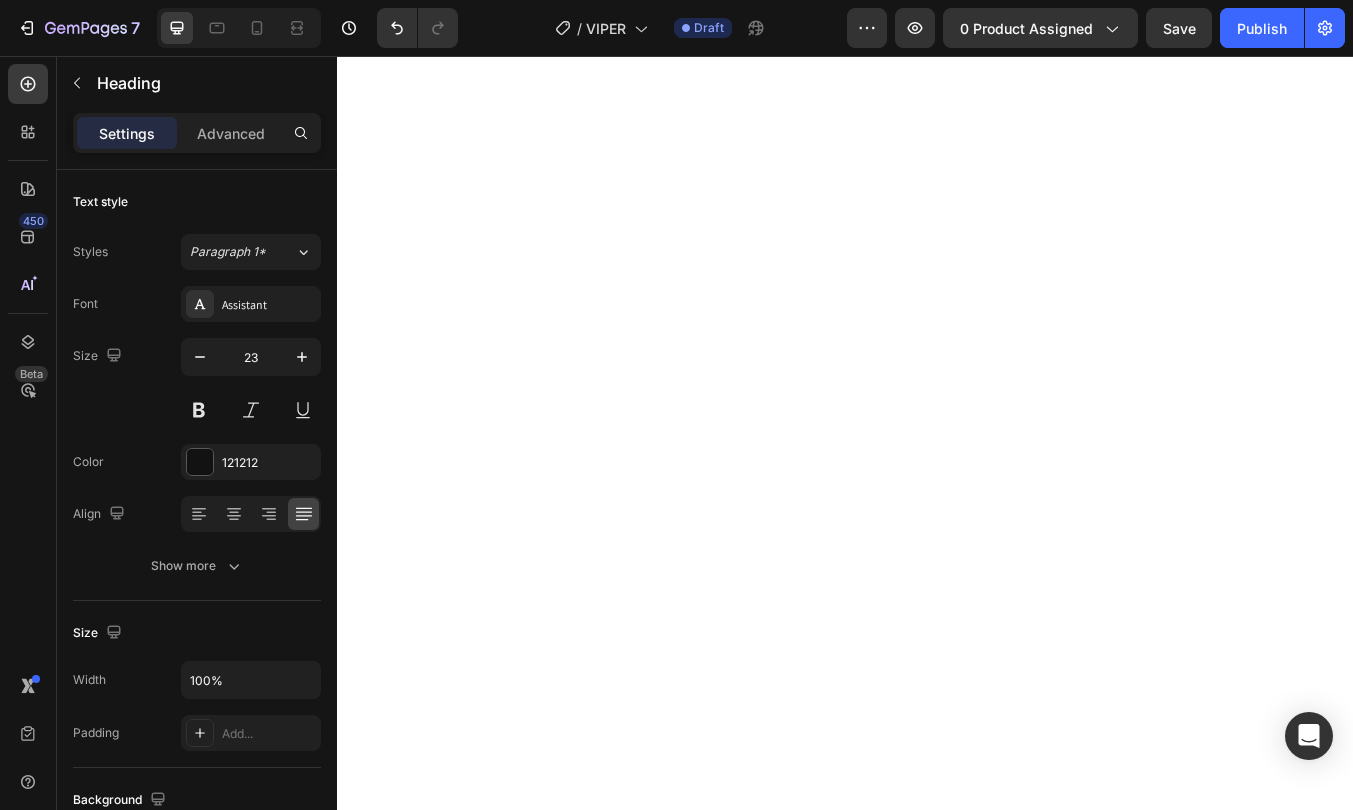 scroll, scrollTop: 8602, scrollLeft: 0, axis: vertical 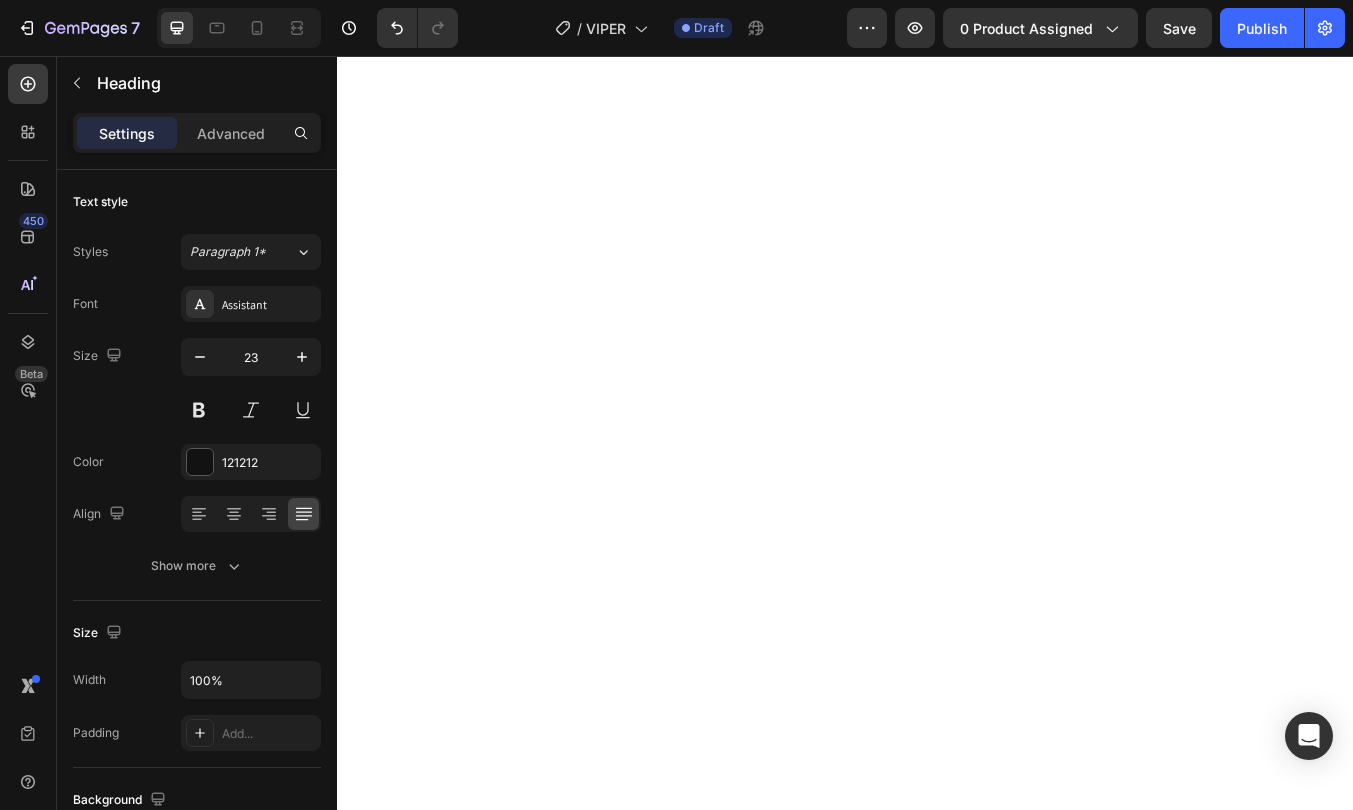 click on "Add a subwoofer and unleash a new level of performance — with enhanced dynamics, effortless clarity, and a concert-like scale that will leave everyone stunned. Experience total immersion in your music, with the Vipers delivering the mid and high frequencies with breathtaking finesse while the subwoofer takes care of the subterranean rumble." at bounding box center [937, -1878] 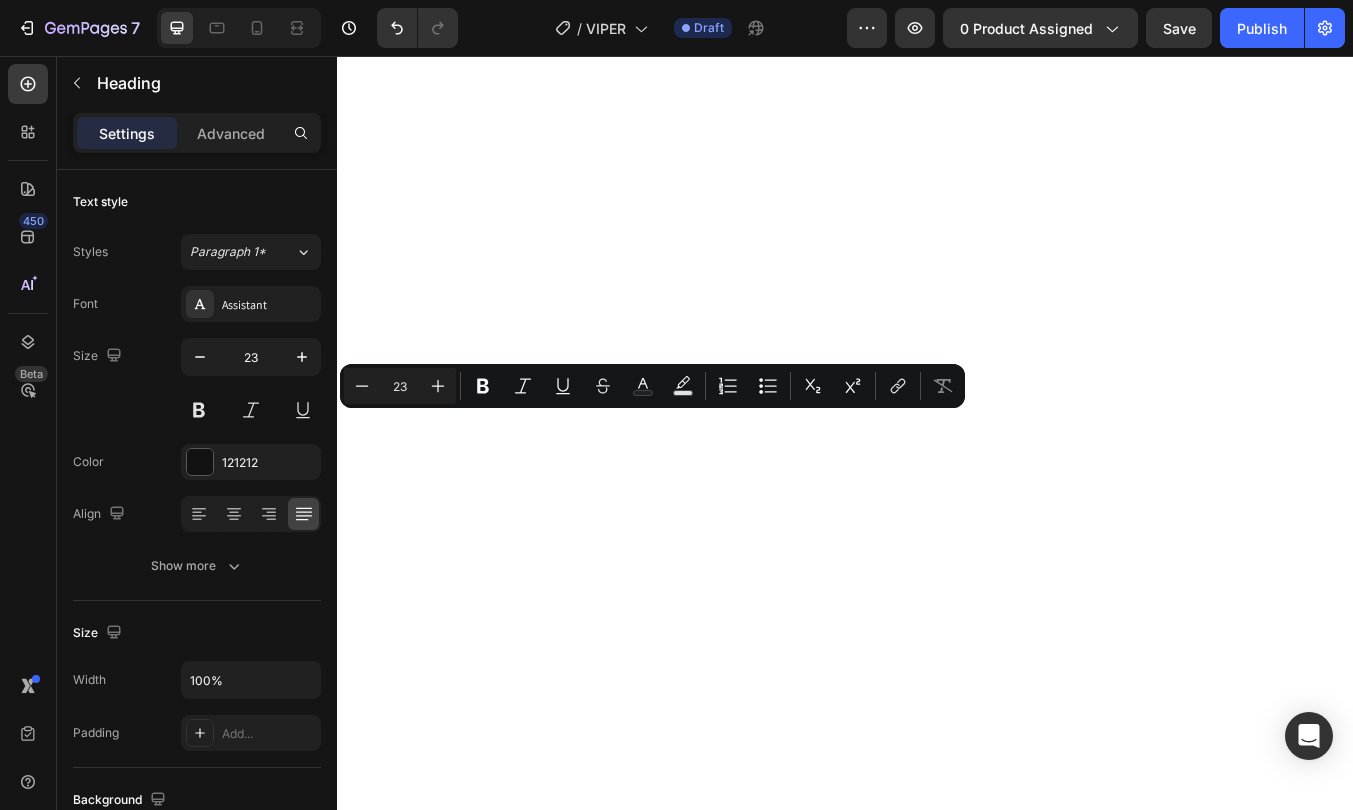 copy on "subterranean" 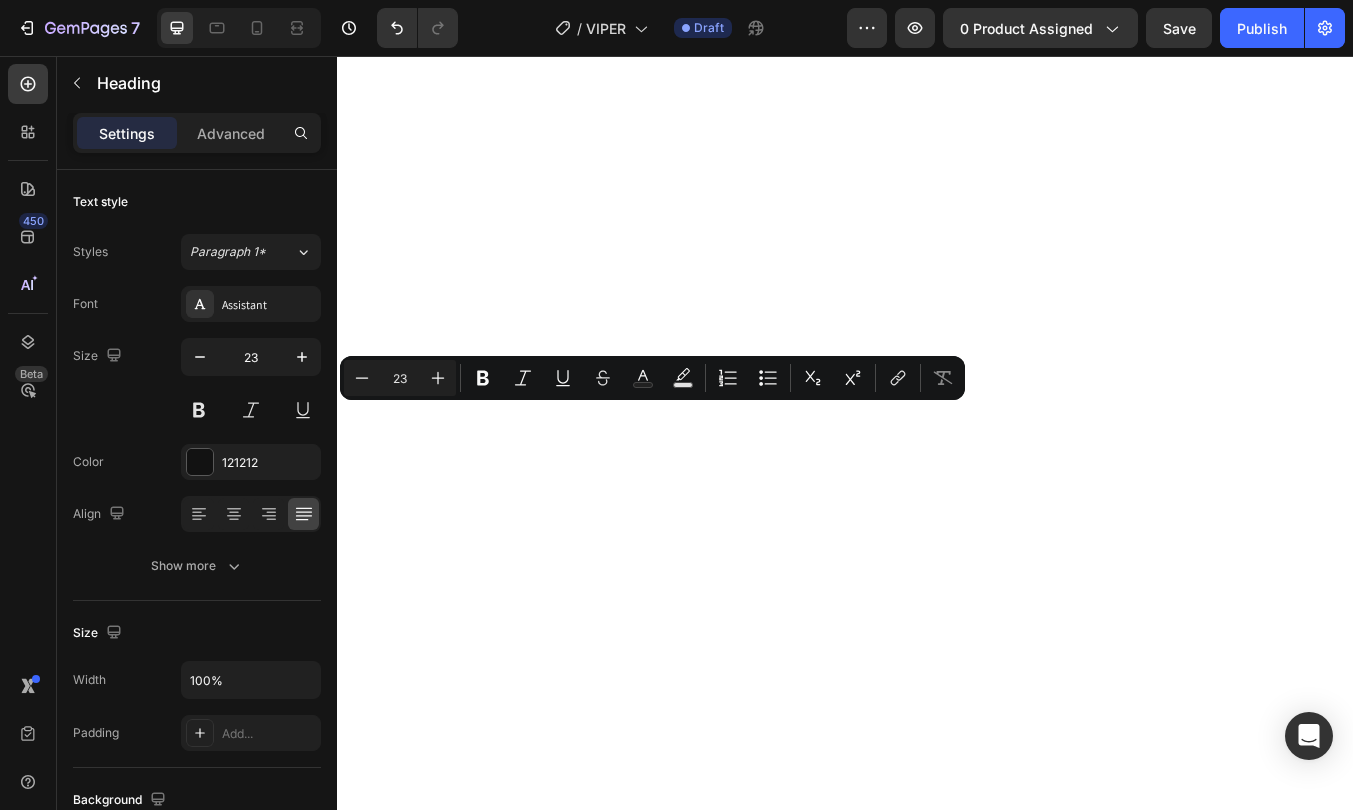 scroll, scrollTop: 8664, scrollLeft: 0, axis: vertical 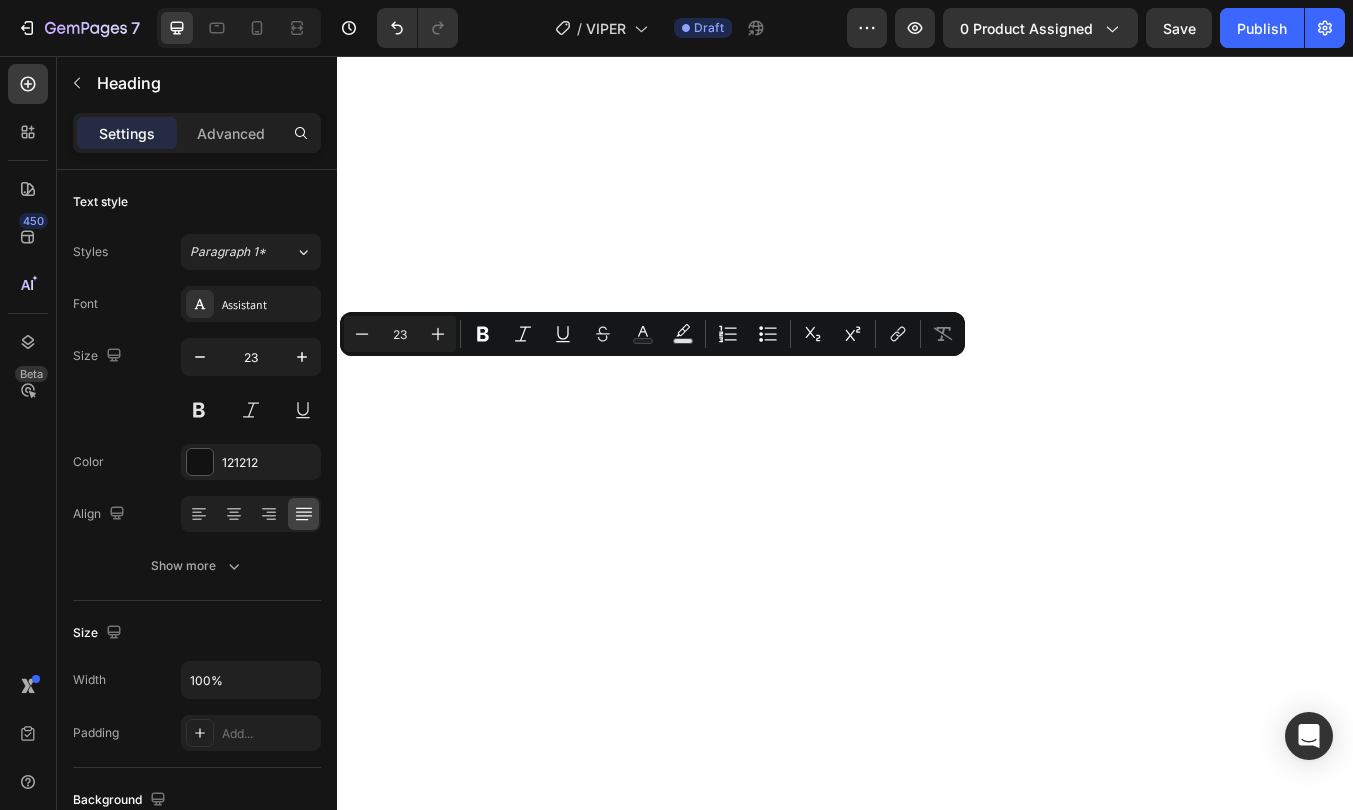 click on "Add a subwoofer and unleash a new level of performance — with enhanced dynamics, effortless clarity, and a concert-like scale that will leave everyone stunned. Experience total immersion in your music, with the Vipers delivering the mid and high frequencies with breathtaking finesse while the subwoofer takes care of the subterranean rumble." at bounding box center [937, -1940] 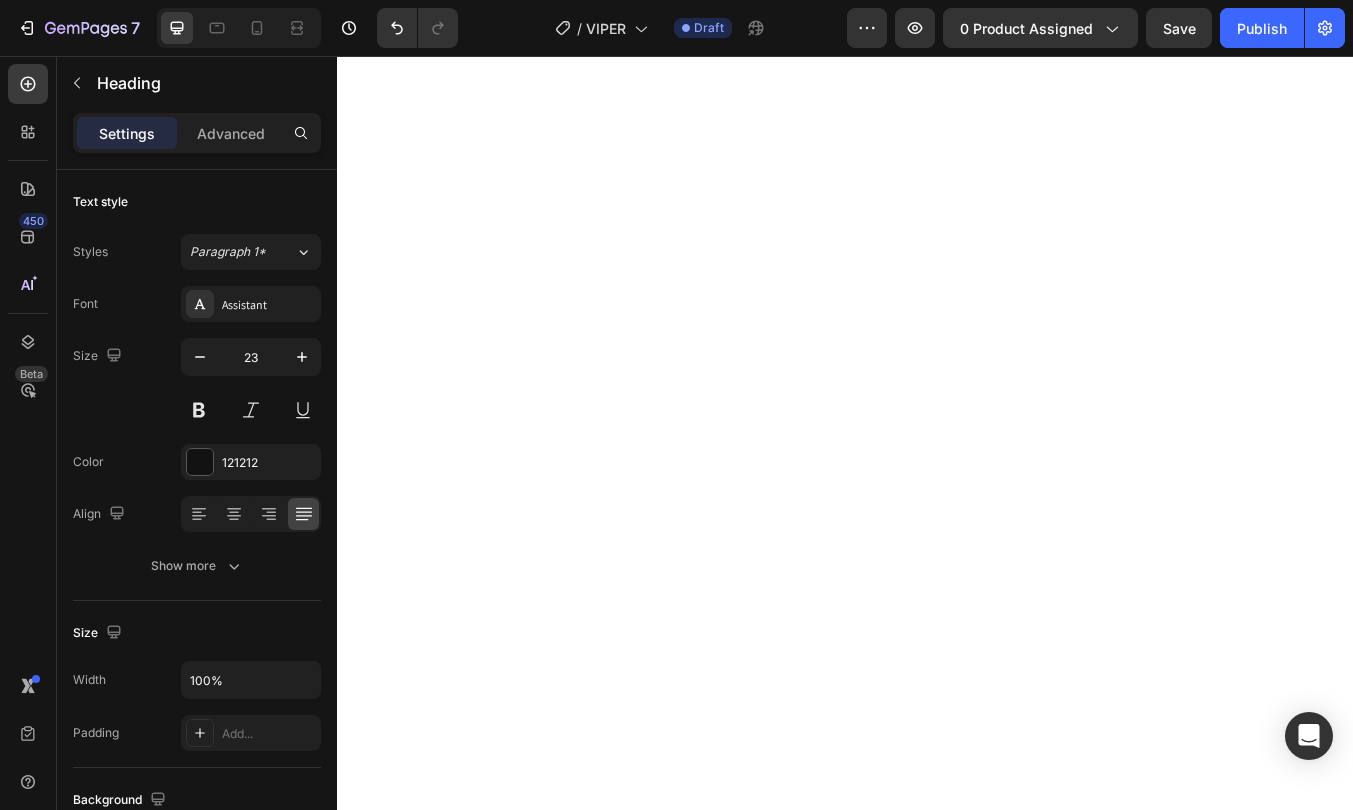 scroll, scrollTop: 8464, scrollLeft: 0, axis: vertical 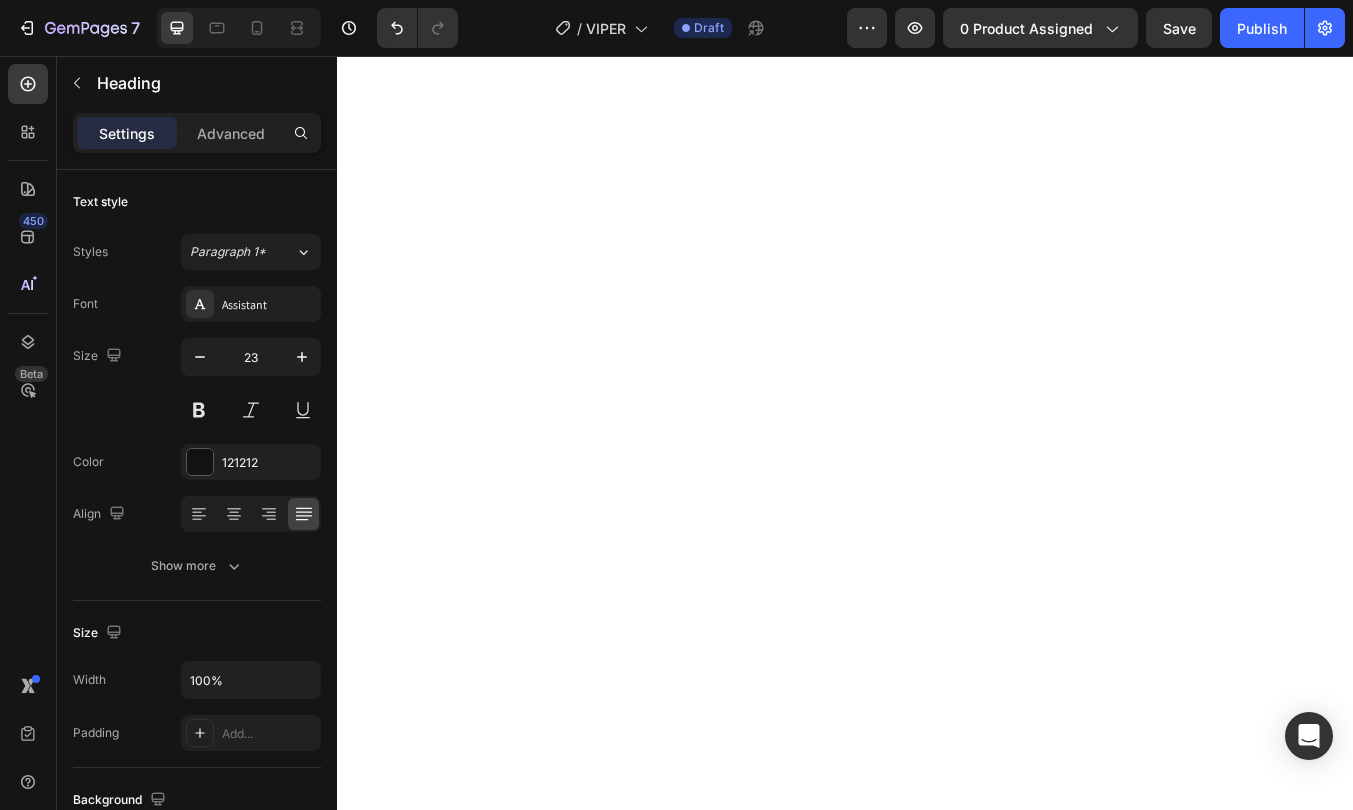 click on "Add a subwoofer and unleash a new level of performance — with enhanced dynamics, effortless clarity, and a concert-like scale that will leave everyone stunned. Experience total immersion in your music, with the Vipers delivering the mid and high frequencies with breathtaking finesse while the subwoofer takes care of the subterranean rumble." at bounding box center [937, -1740] 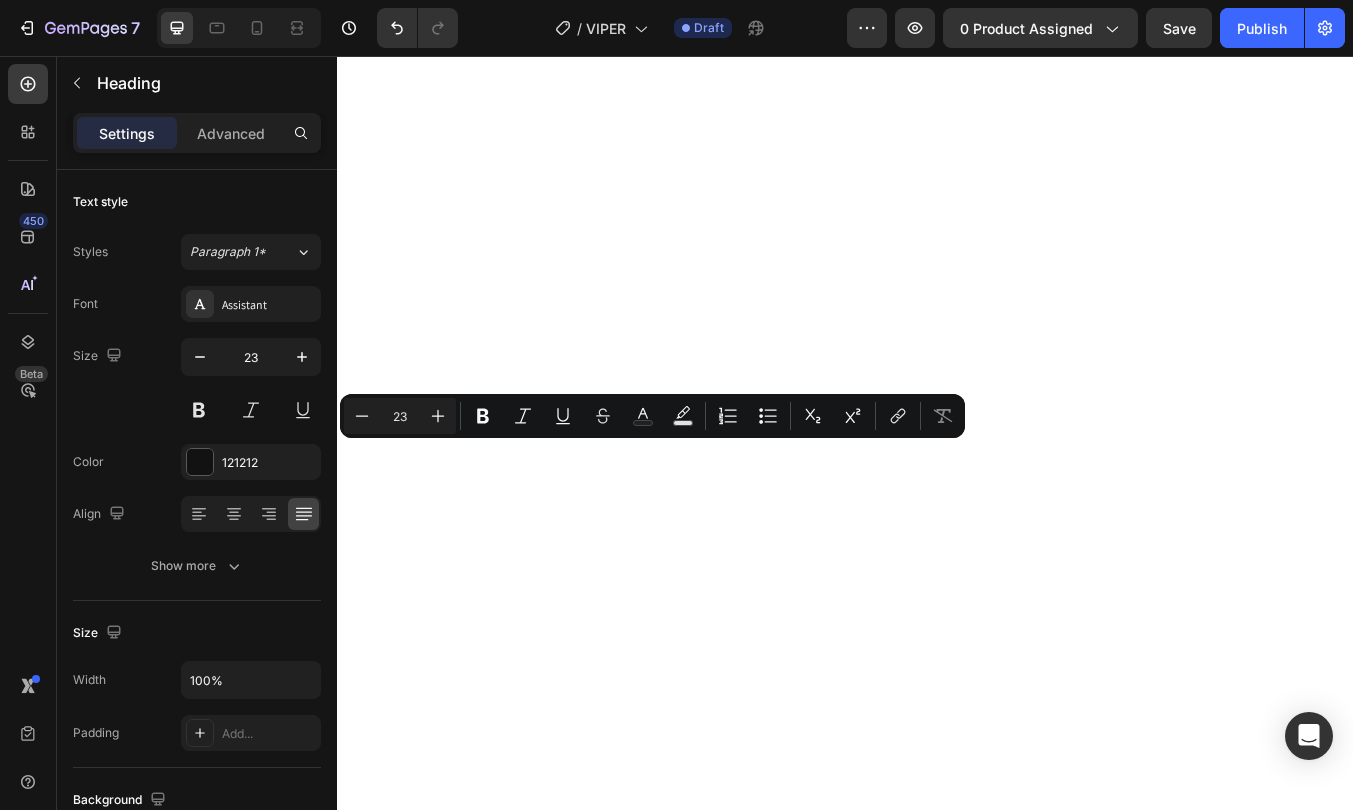 click on "Add a subwoofer and unleash a new level of performance — with enhanced dynamics, effortless clarity, and a concert-like scale that will leave everyone stunned. Experience total immersion in your music, with the Vipers delivering the mid and high frequencies with breathtaking finesse while the subwoofer takes care of the subterranean rumble." at bounding box center (937, -1740) 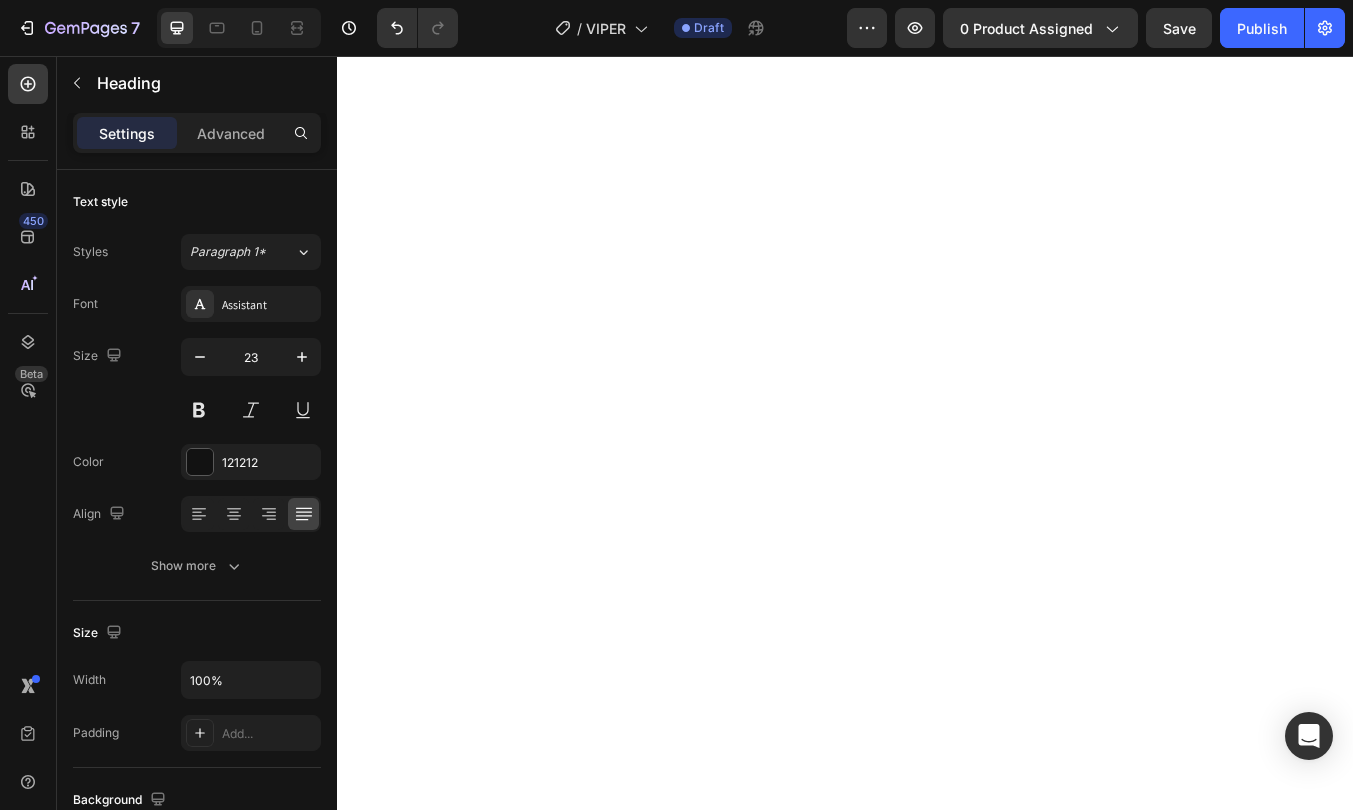 drag, startPoint x: 362, startPoint y: 532, endPoint x: 539, endPoint y: 534, distance: 177.01129 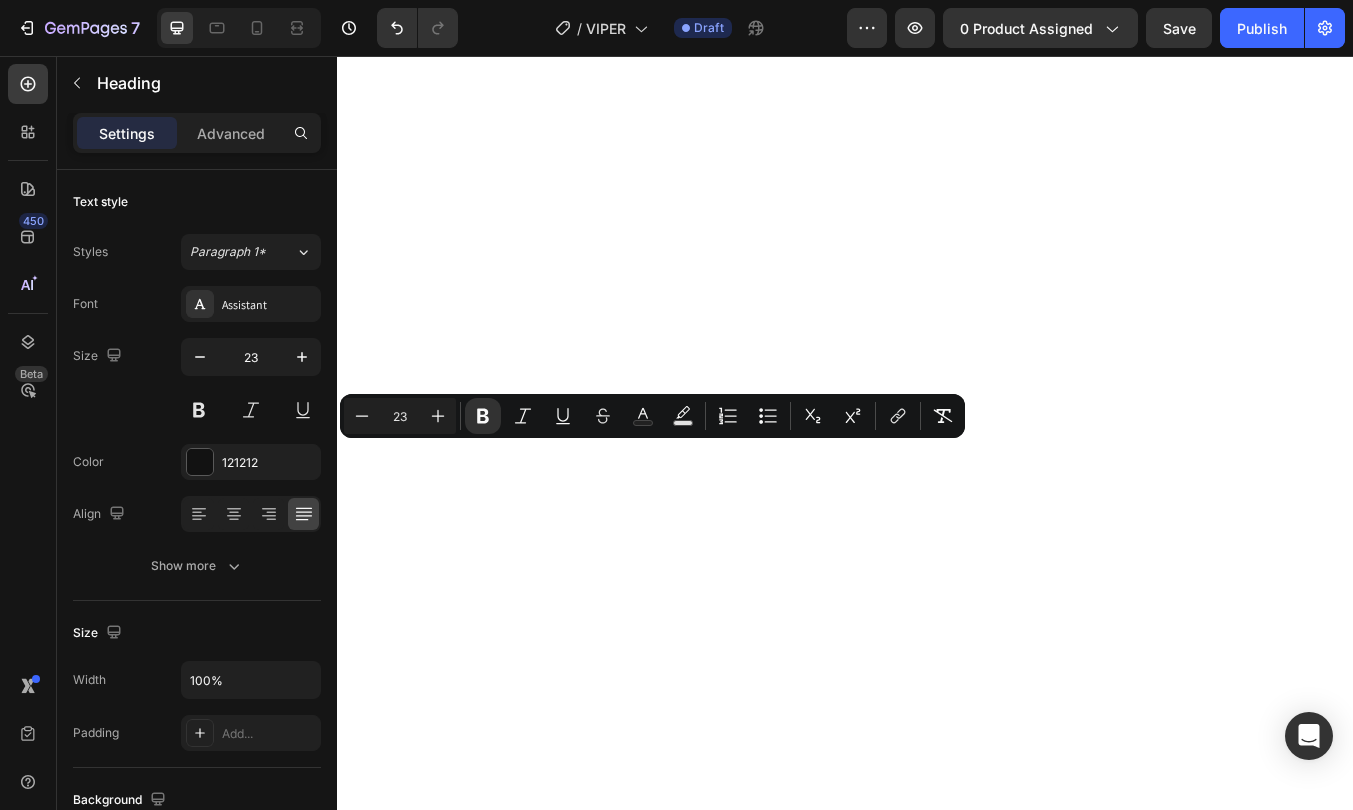 click on "enhanced dynamics, effortless clarity, and a concert-like scale" at bounding box center (937, -1792) 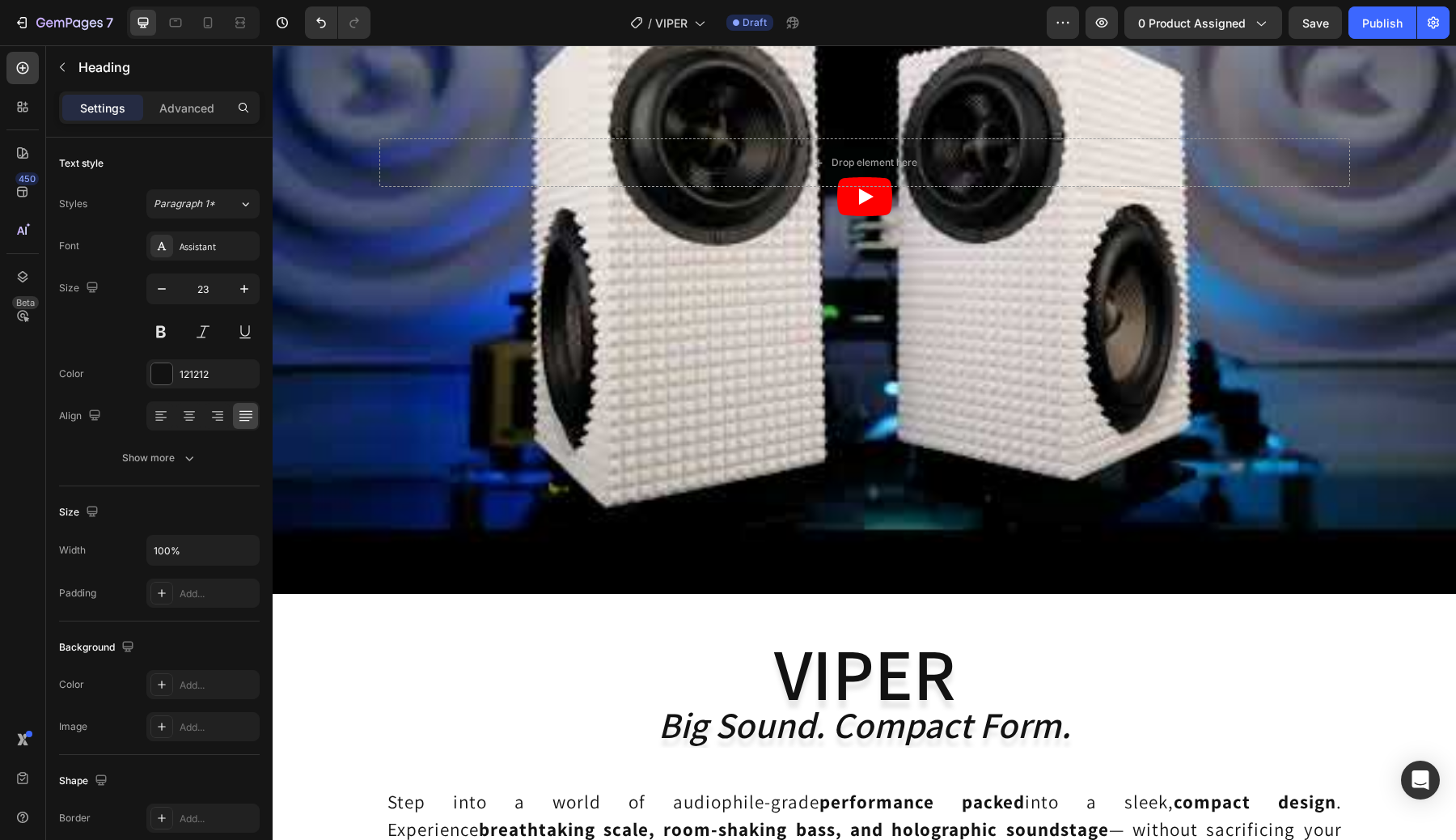 scroll, scrollTop: 0, scrollLeft: 0, axis: both 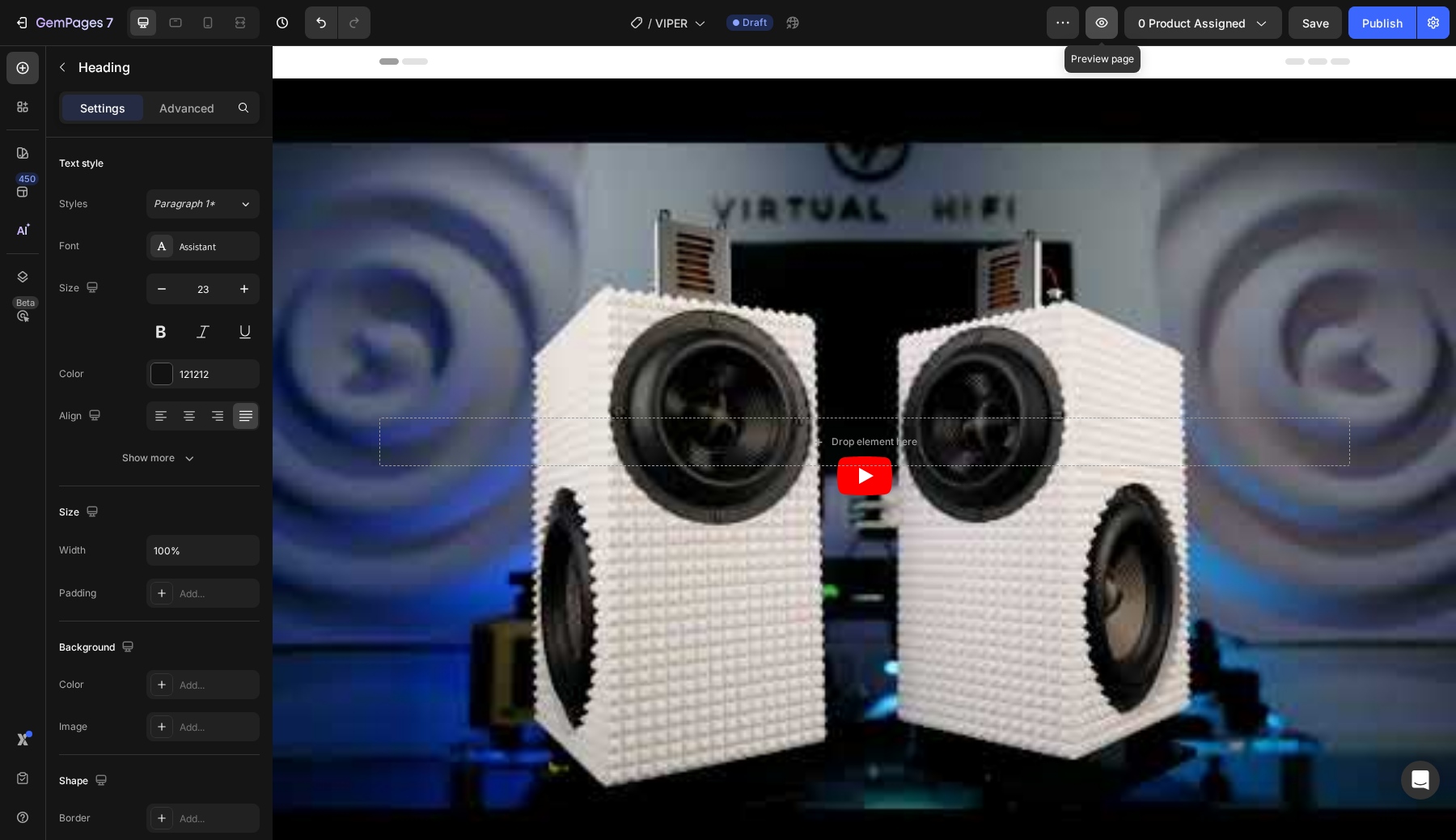 click 